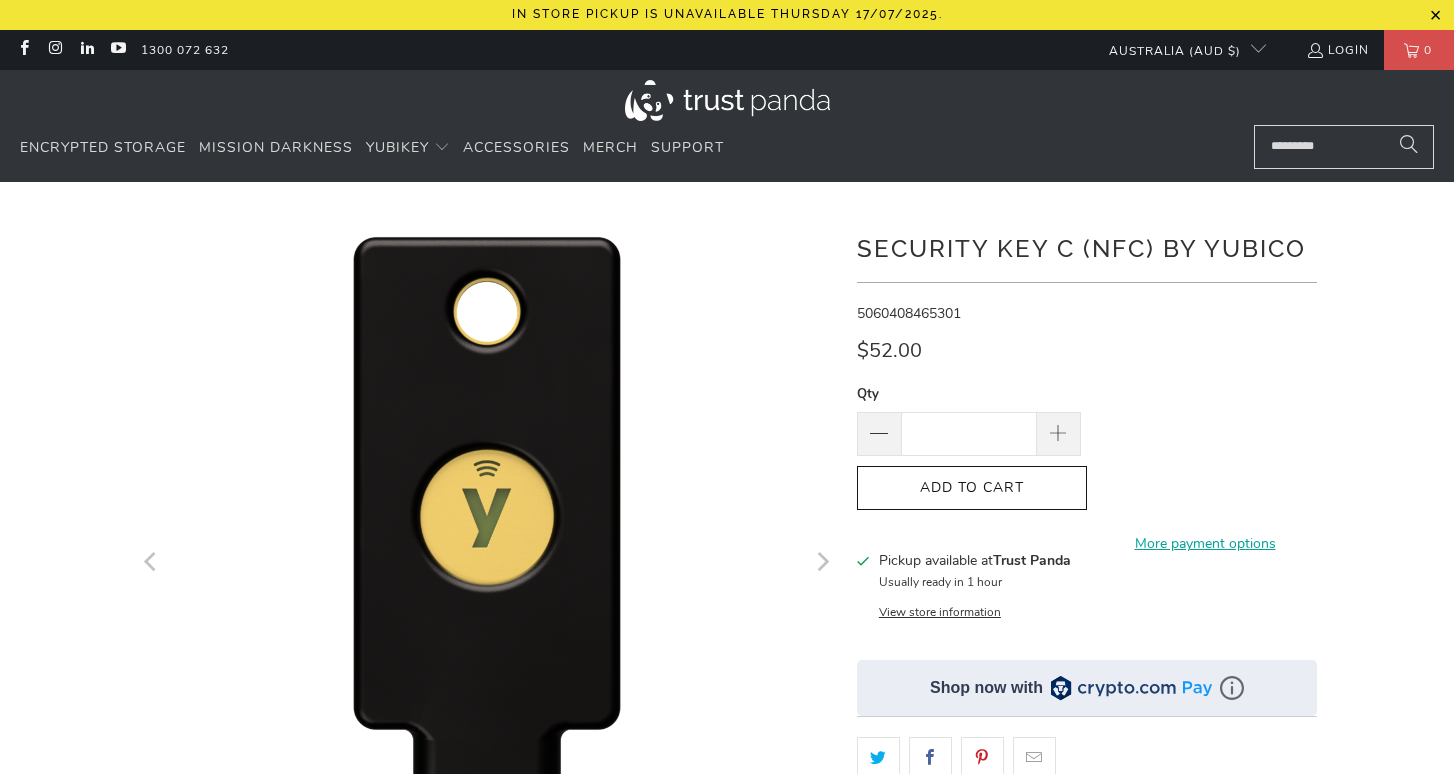 scroll, scrollTop: 0, scrollLeft: 0, axis: both 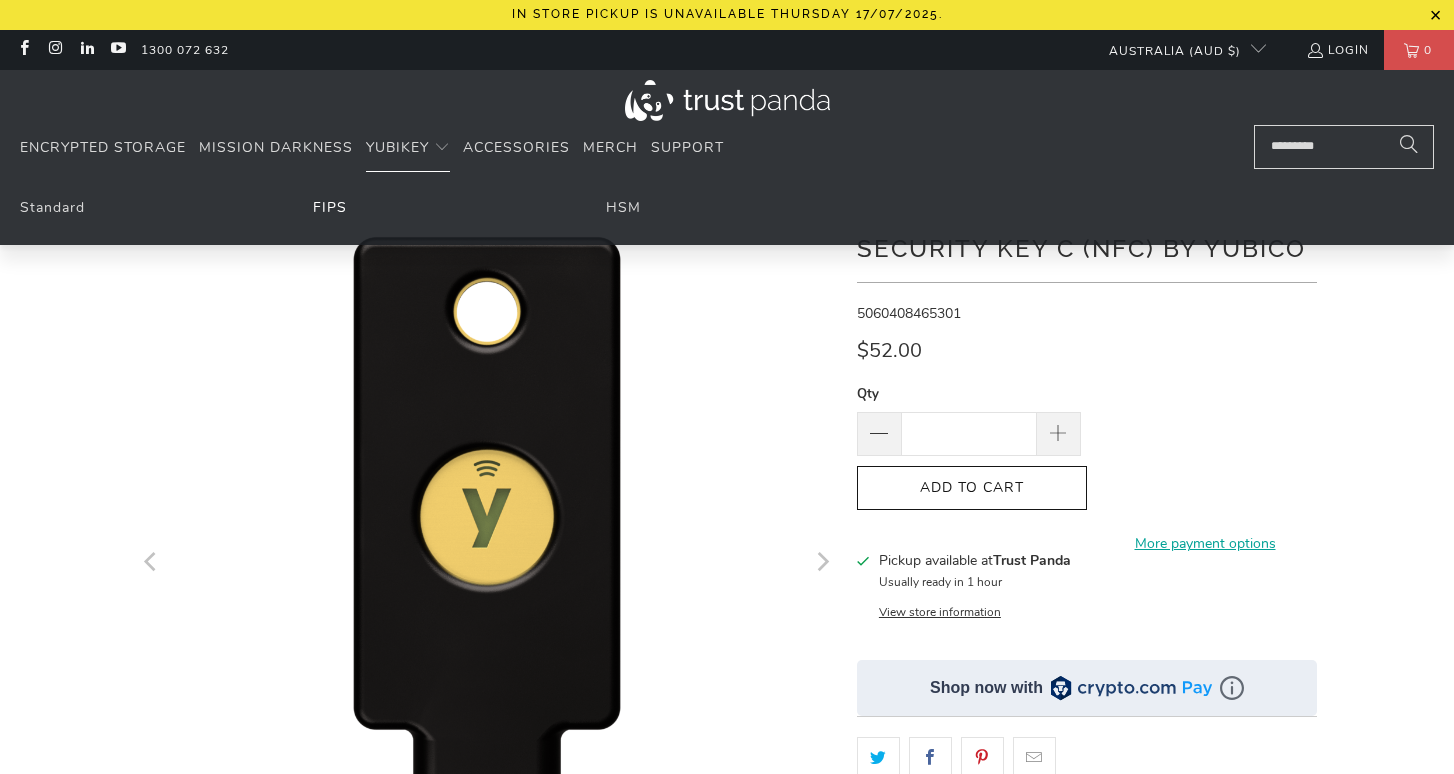 click on "FIPS" at bounding box center (330, 207) 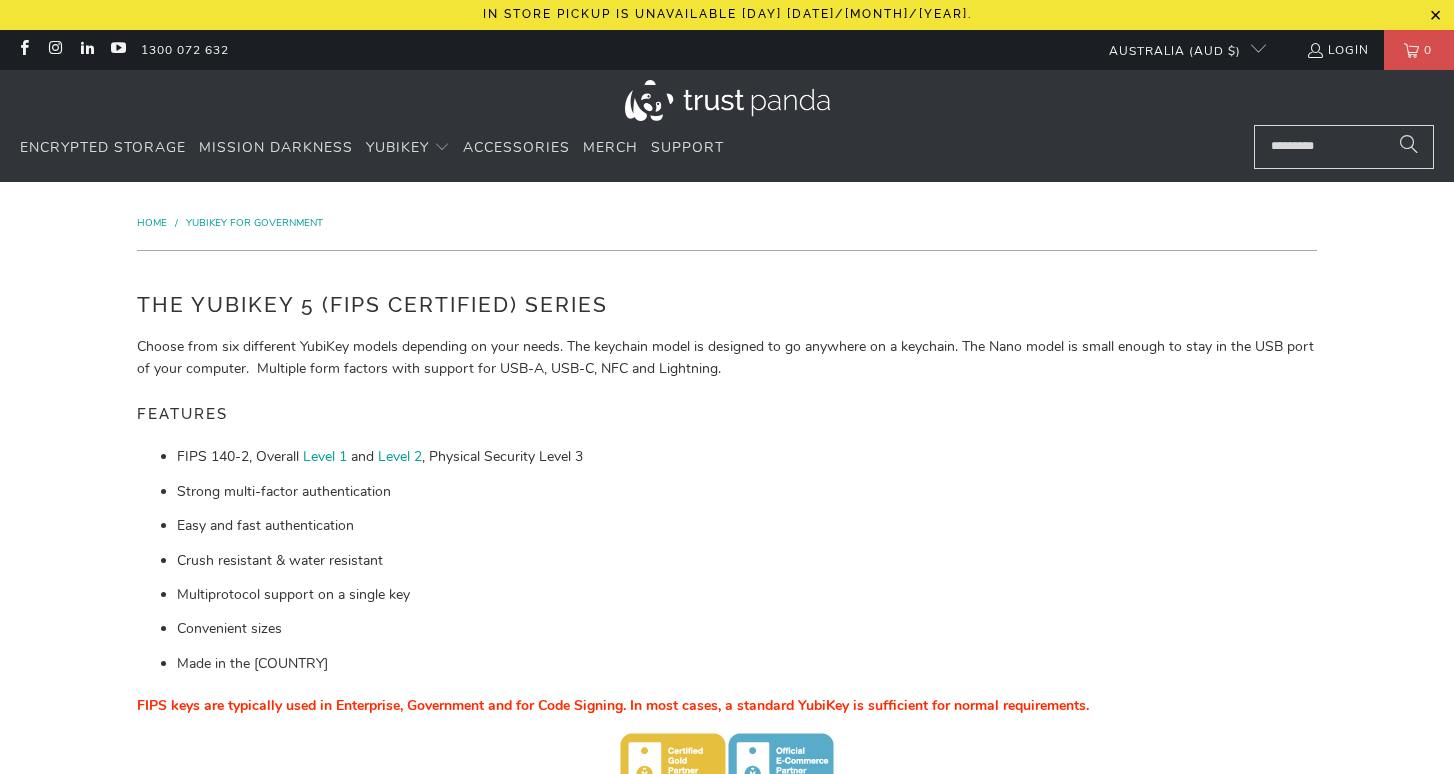 scroll, scrollTop: 0, scrollLeft: 0, axis: both 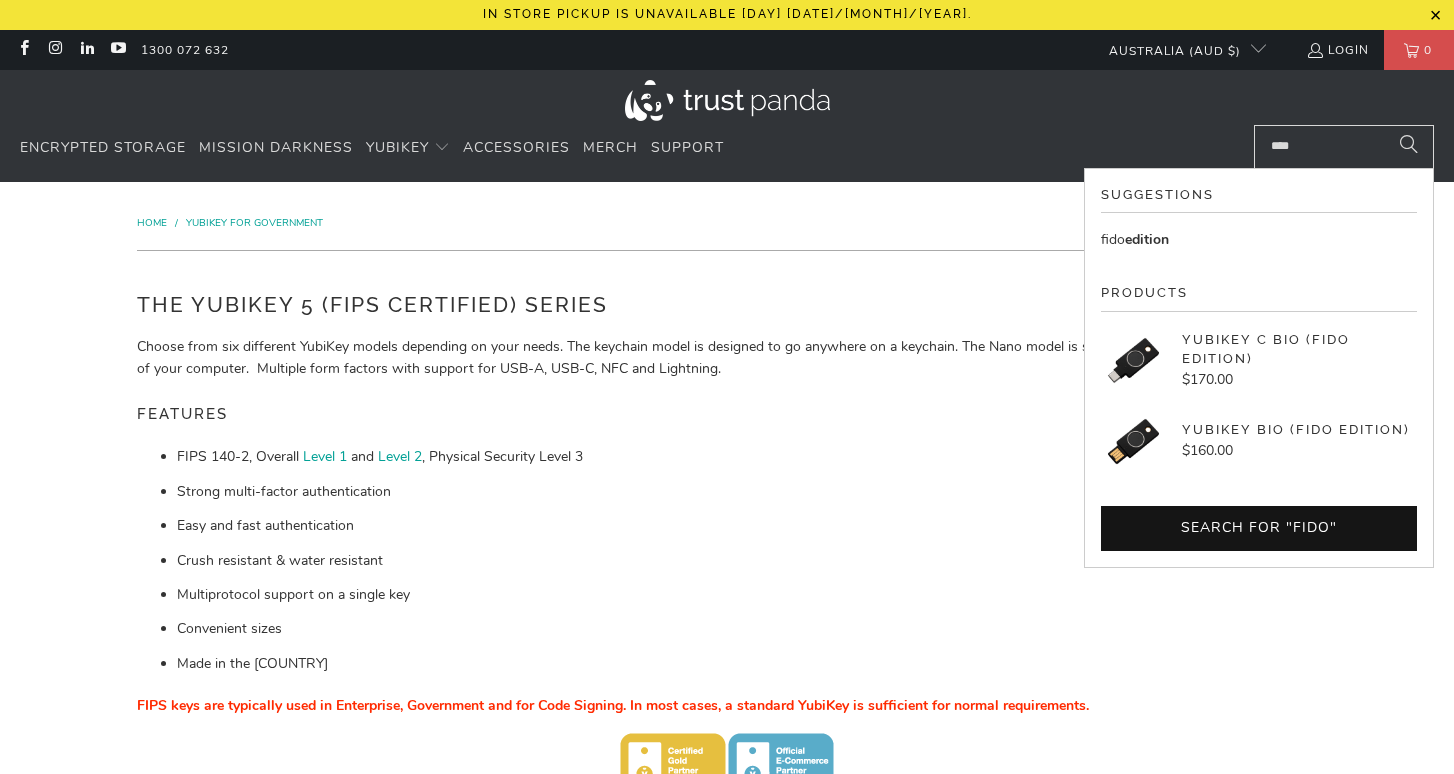 type on "****" 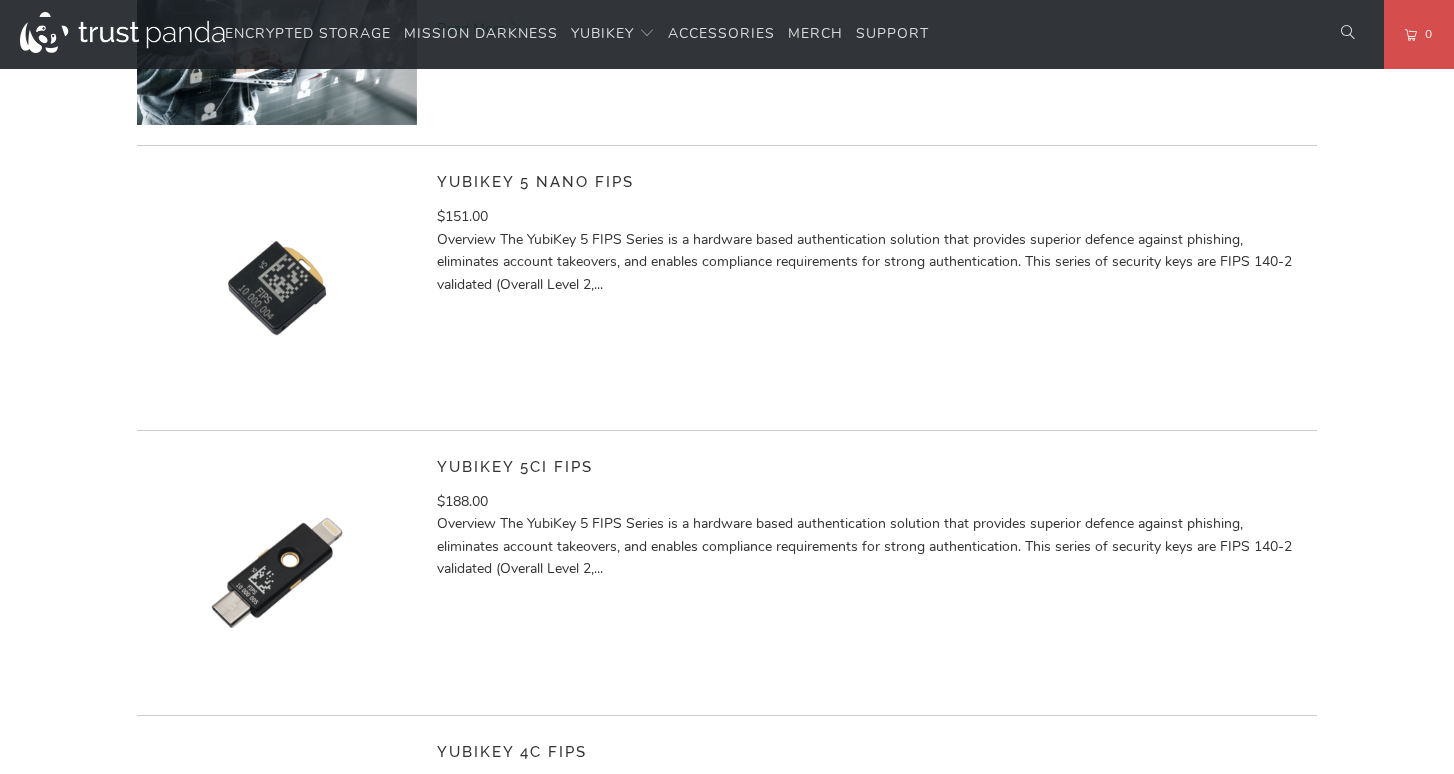 scroll, scrollTop: 5155, scrollLeft: 0, axis: vertical 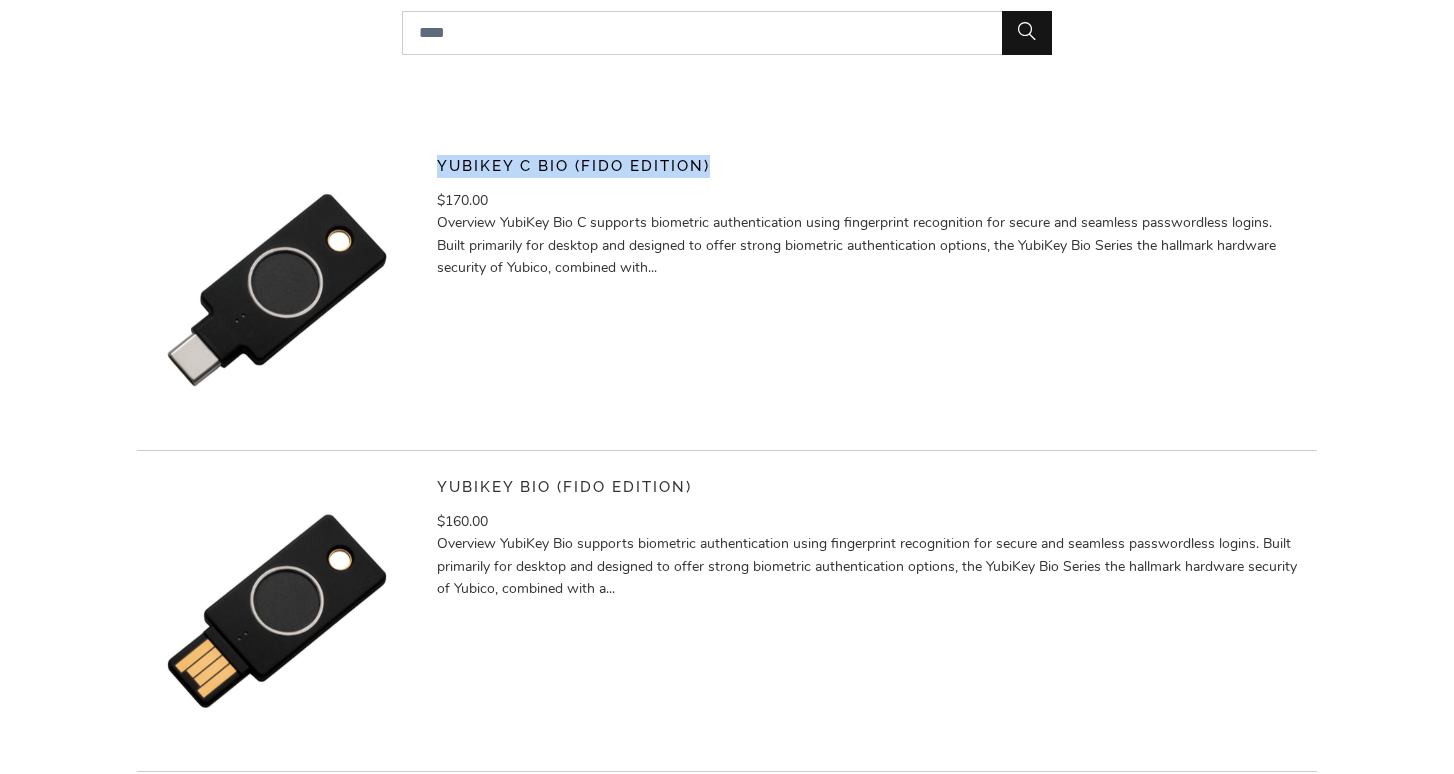 click on "YubiKey C Bio (FIDO Edition)" at bounding box center (573, 166) 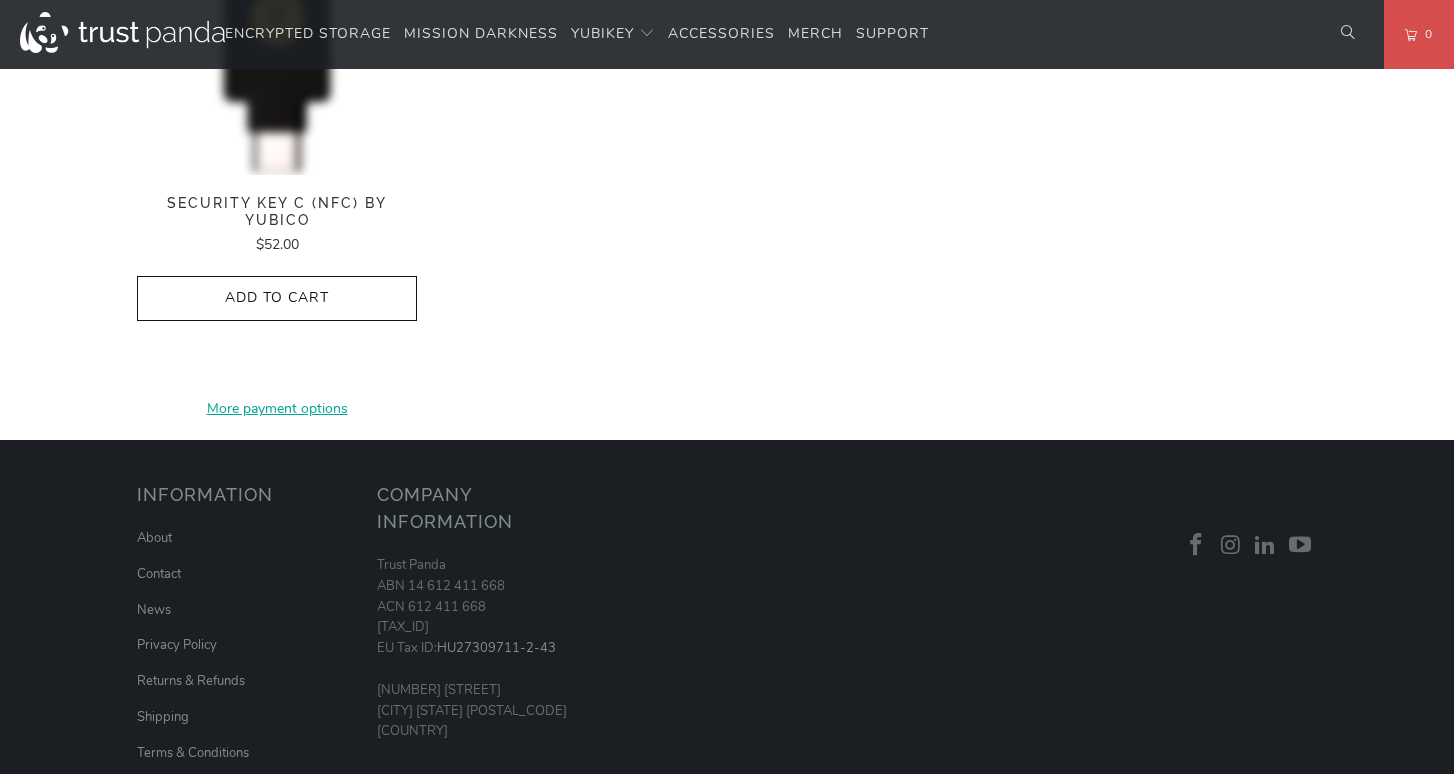 scroll, scrollTop: 1860, scrollLeft: 0, axis: vertical 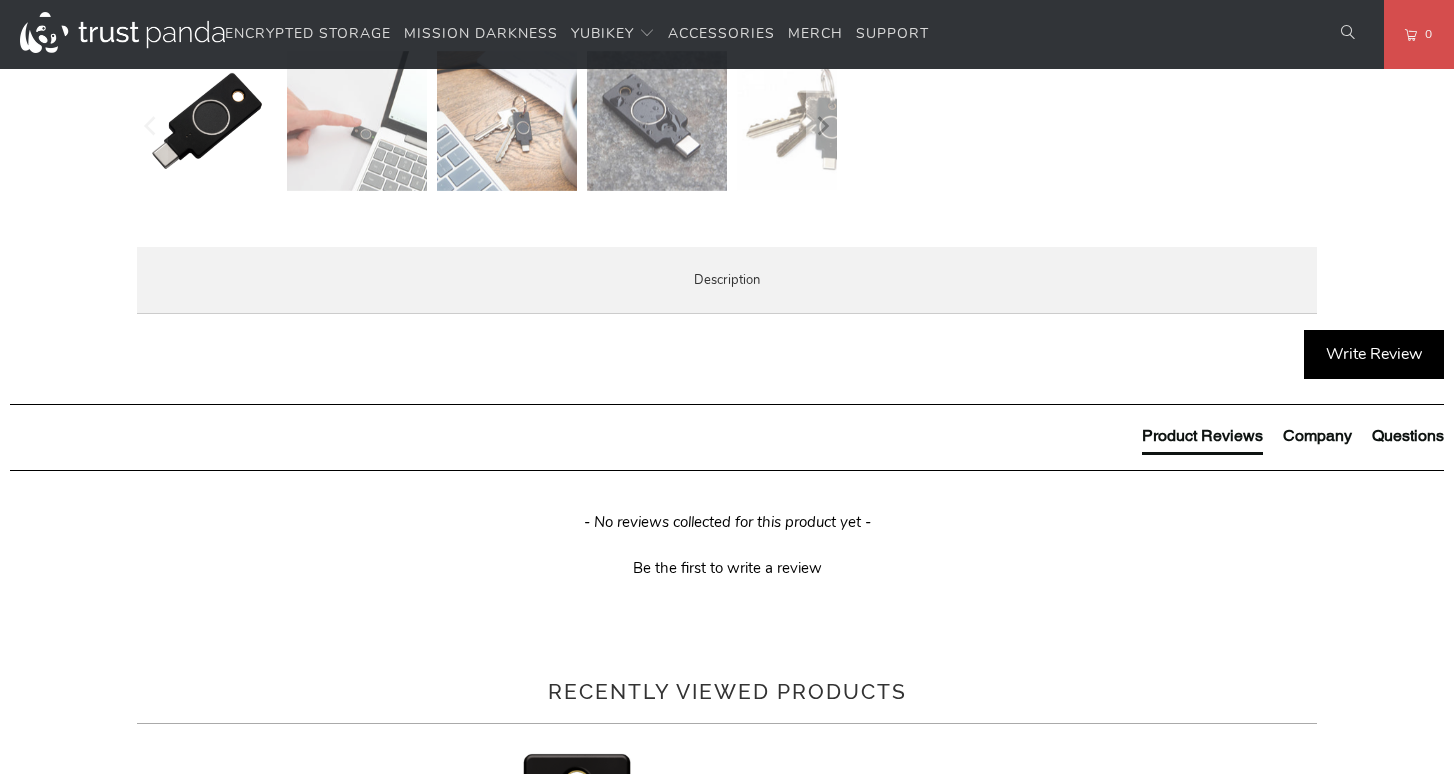 click on "Specifications" at bounding box center (0, 0) 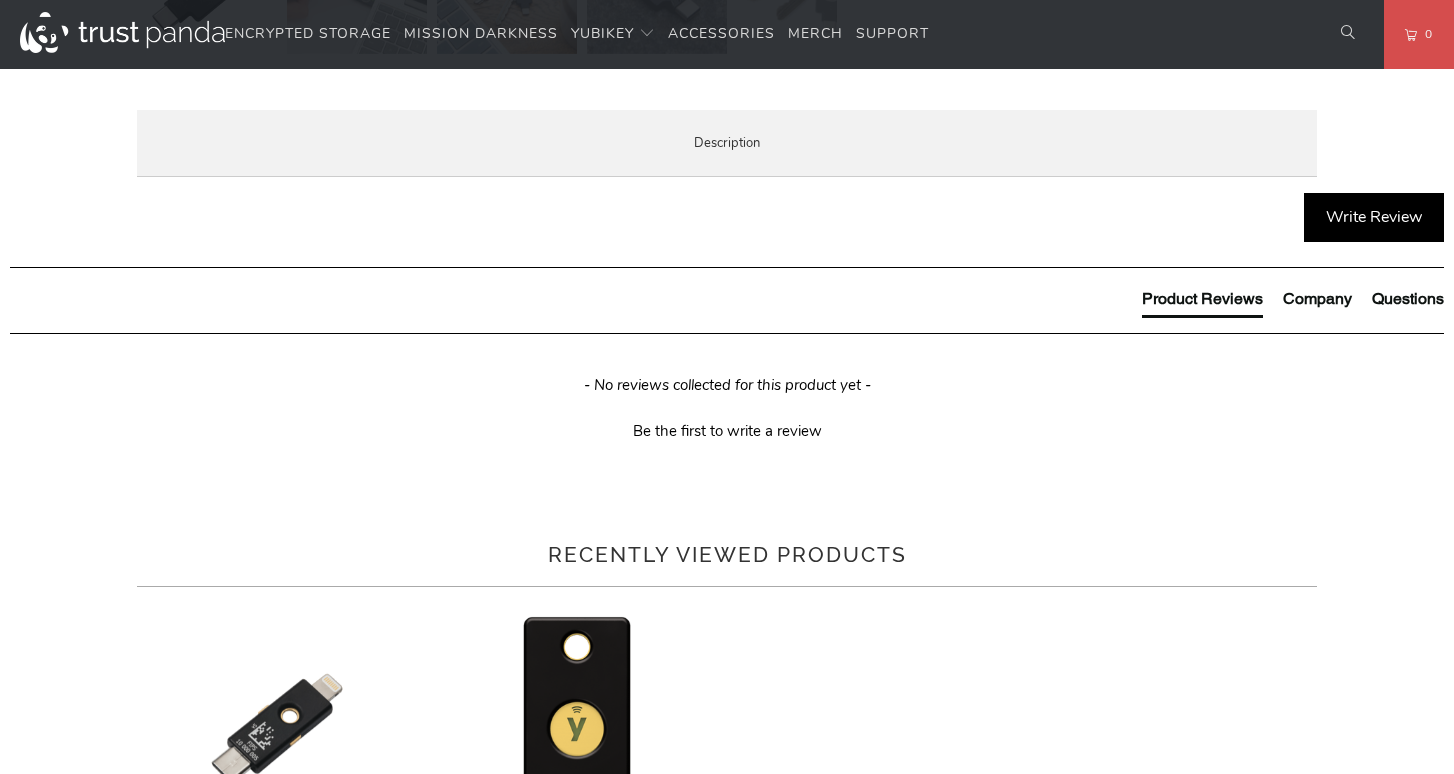 scroll, scrollTop: 1034, scrollLeft: 0, axis: vertical 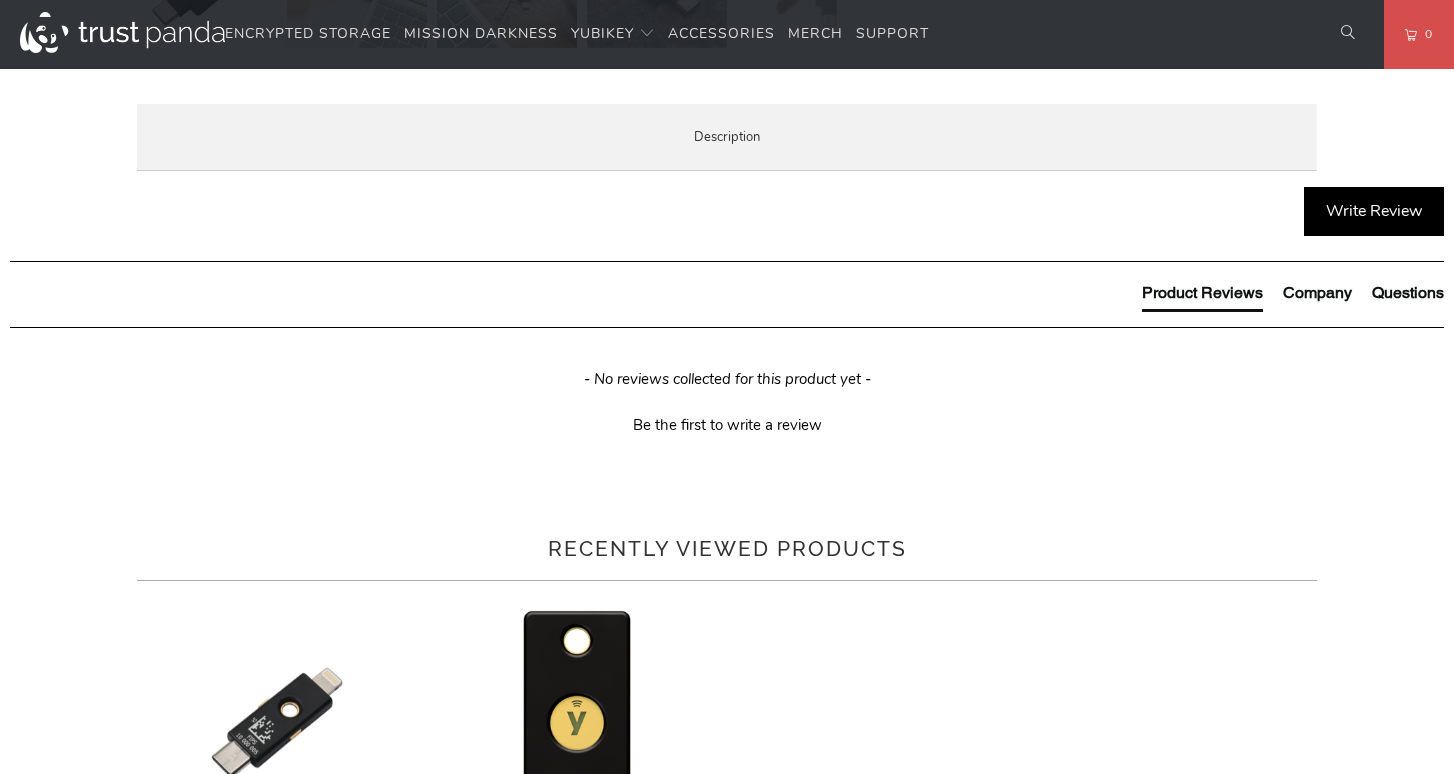 click on "Enterprise and Government" at bounding box center (0, 0) 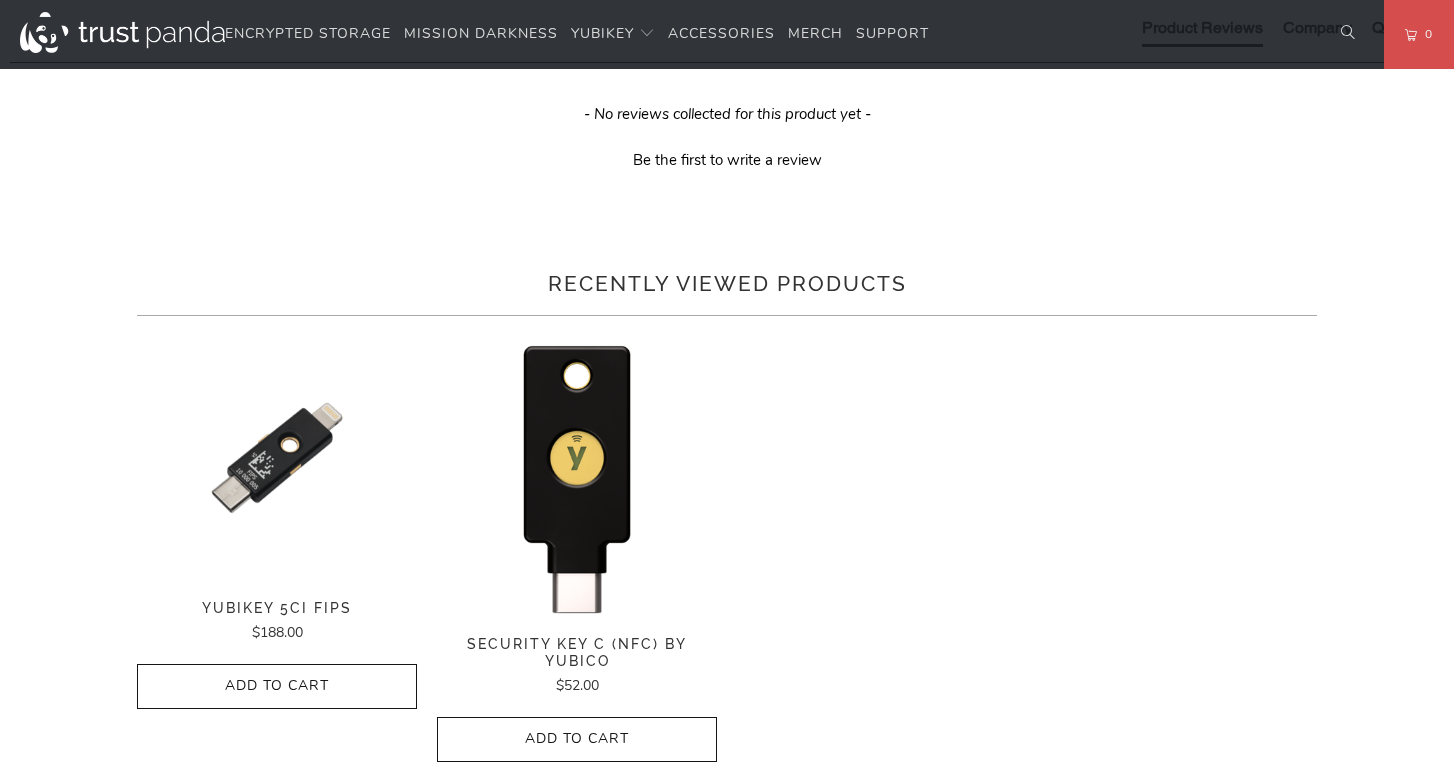 scroll, scrollTop: 1350, scrollLeft: 0, axis: vertical 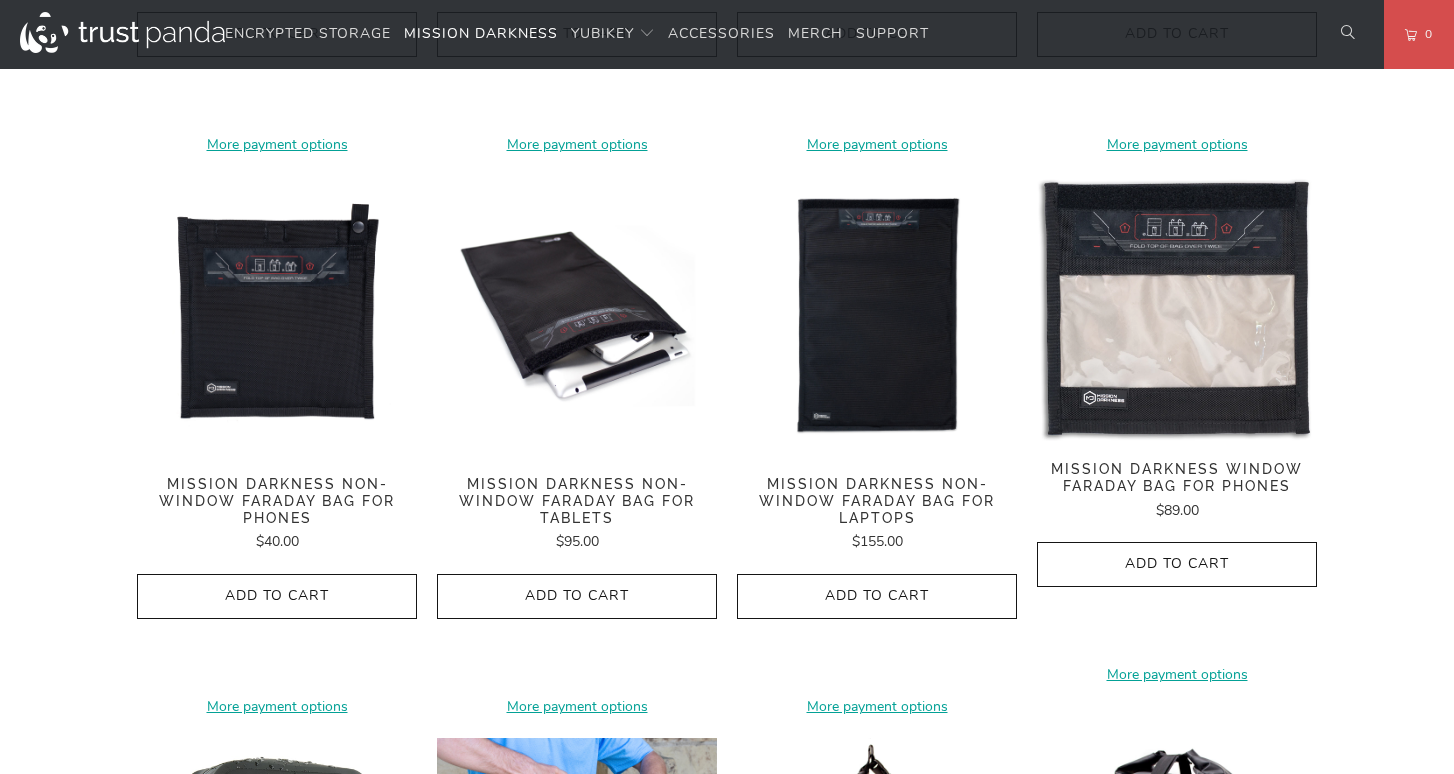 click on "Mission Darkness Non-Window Faraday Bag for Phones" at bounding box center [277, 501] 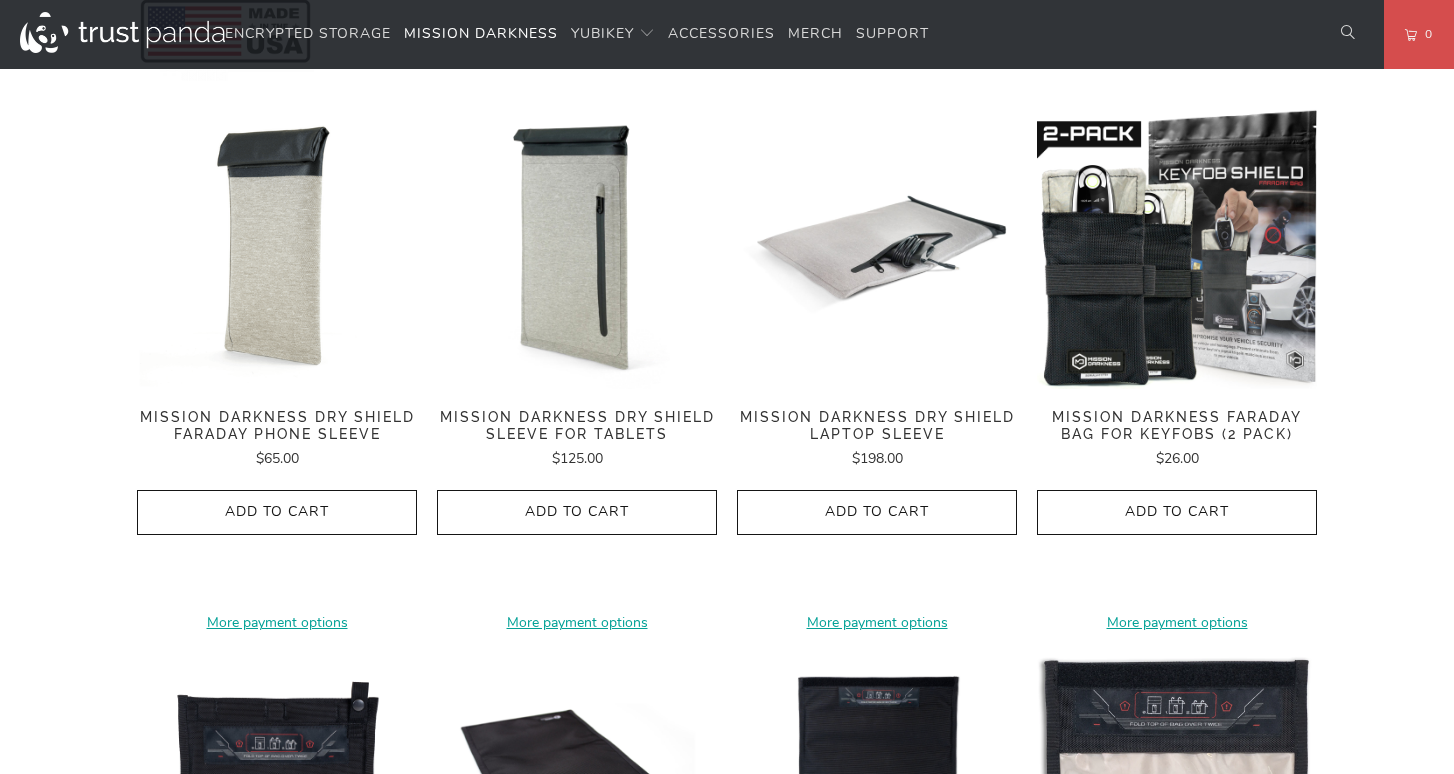 scroll, scrollTop: 986, scrollLeft: 0, axis: vertical 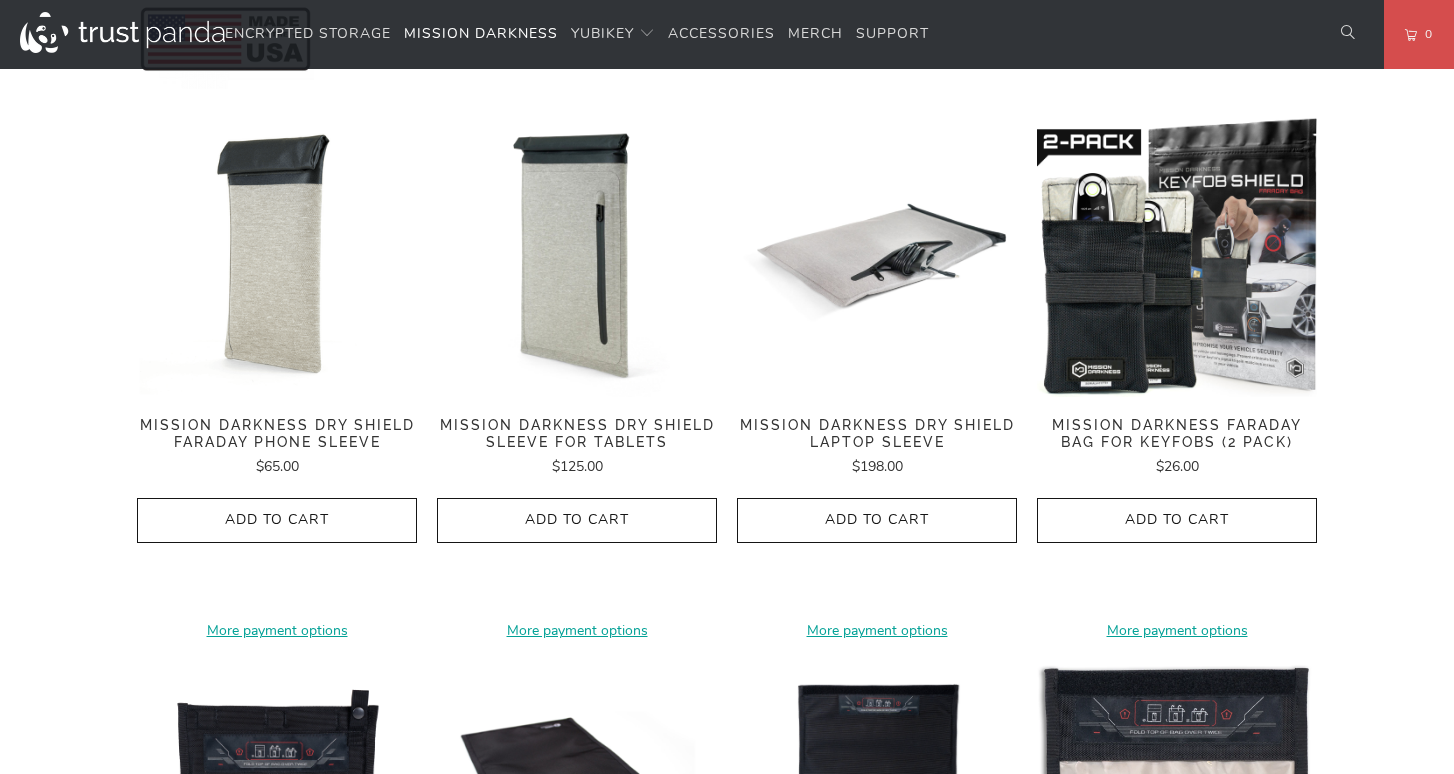 click at bounding box center (277, 257) 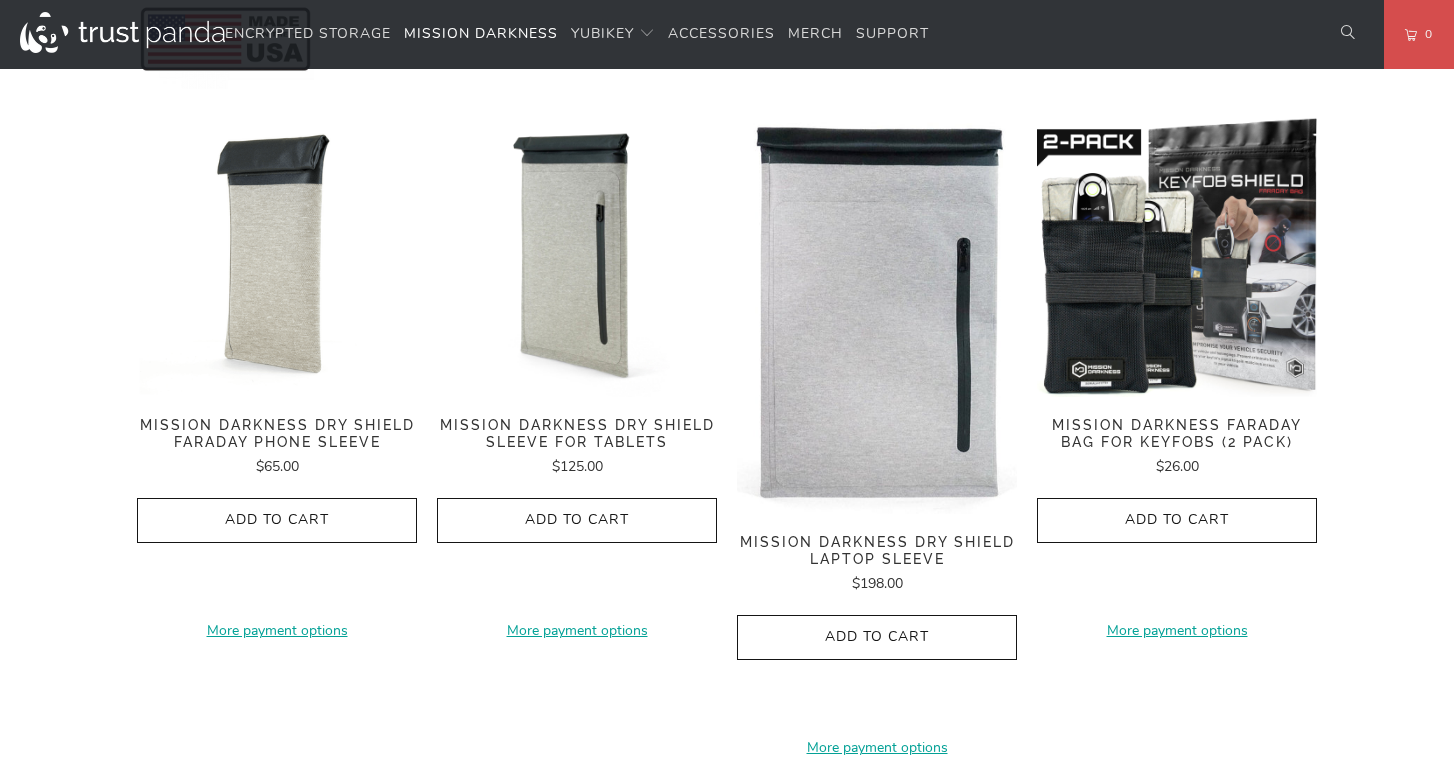 click at bounding box center (877, 315) 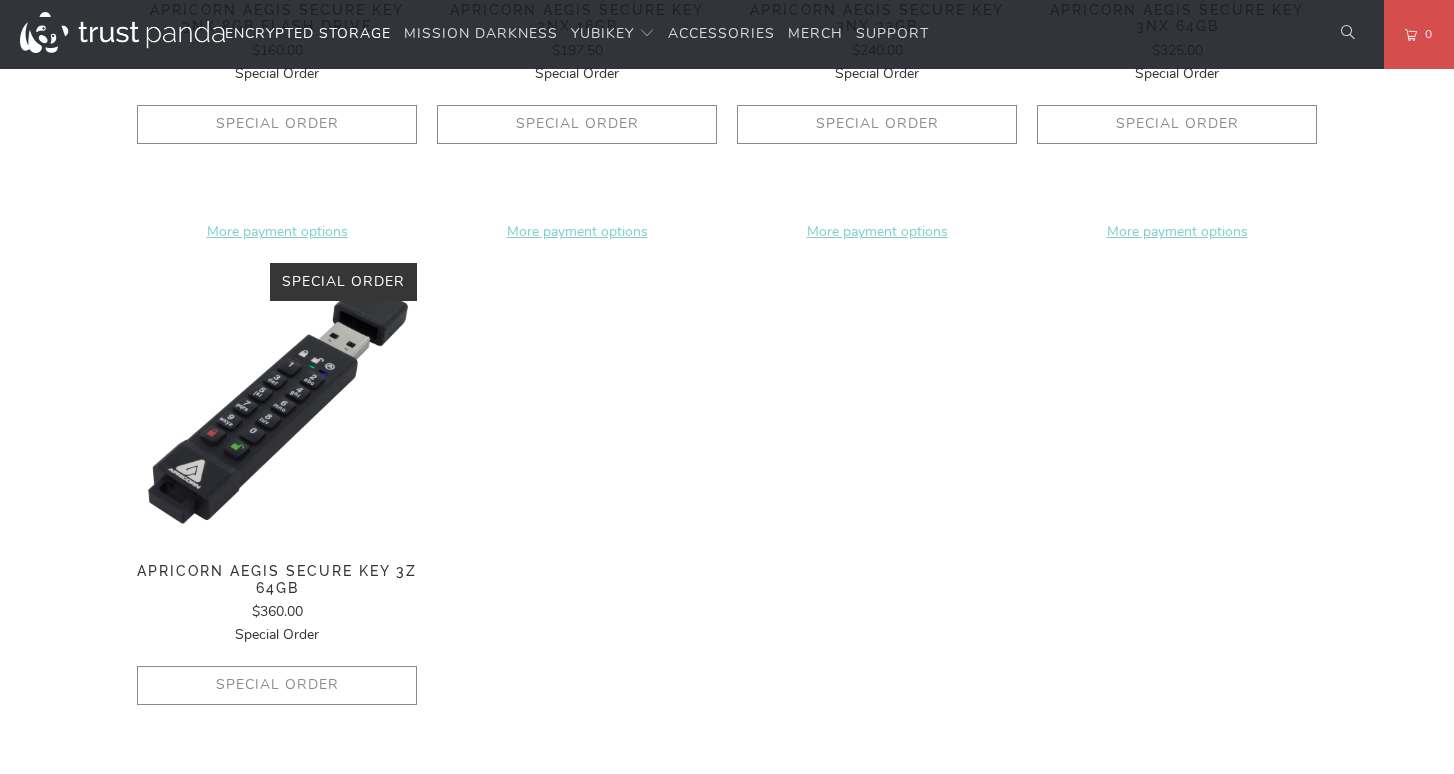 scroll, scrollTop: 1686, scrollLeft: 0, axis: vertical 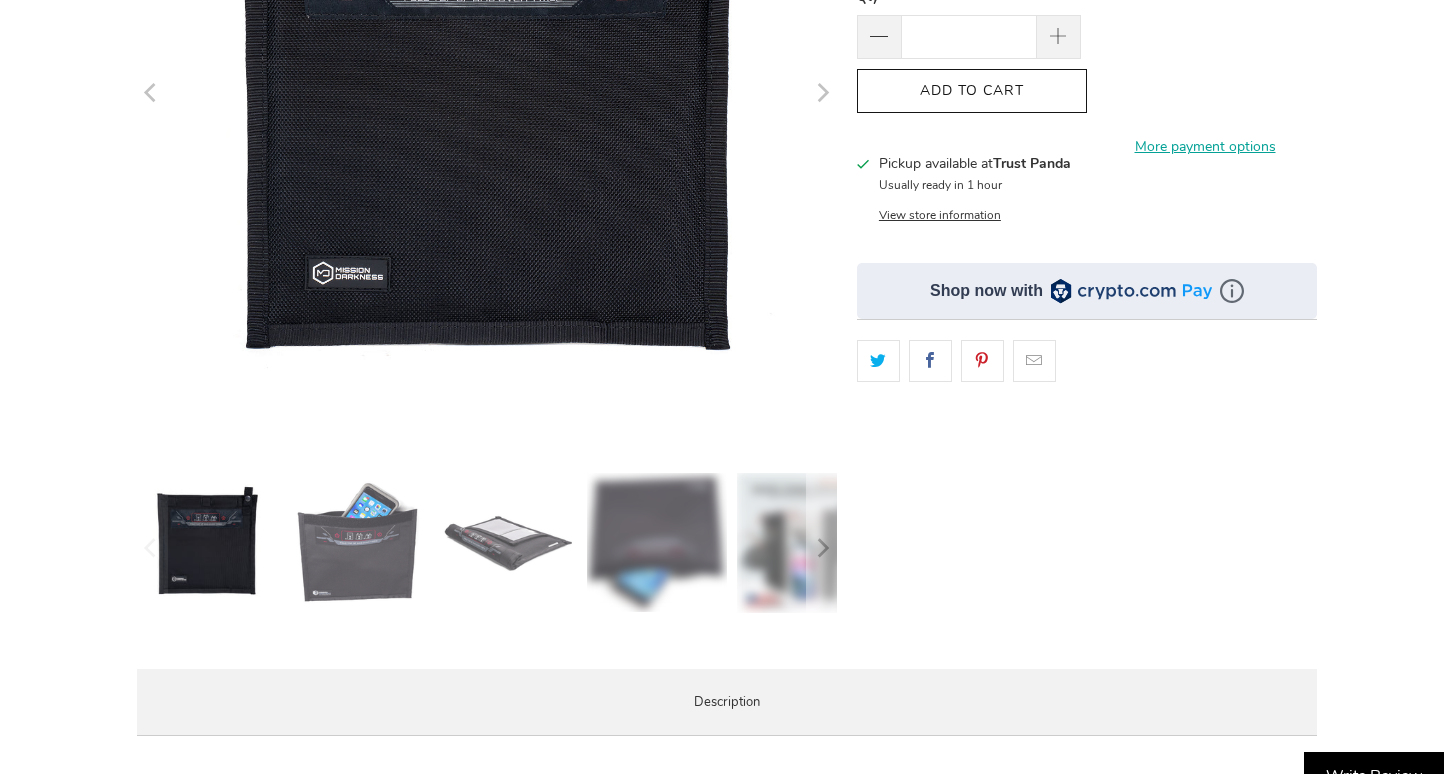 click at bounding box center [357, 543] 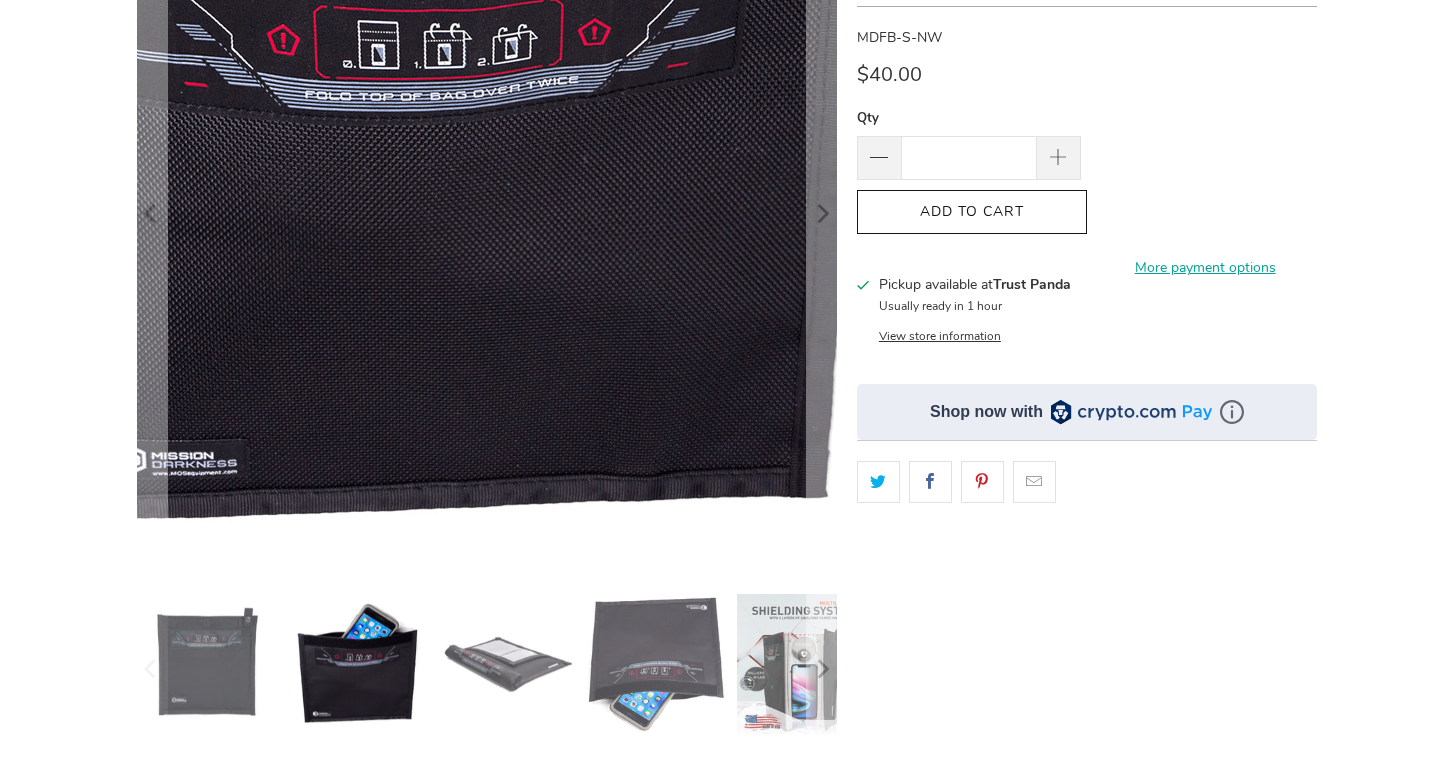 scroll, scrollTop: 426, scrollLeft: 0, axis: vertical 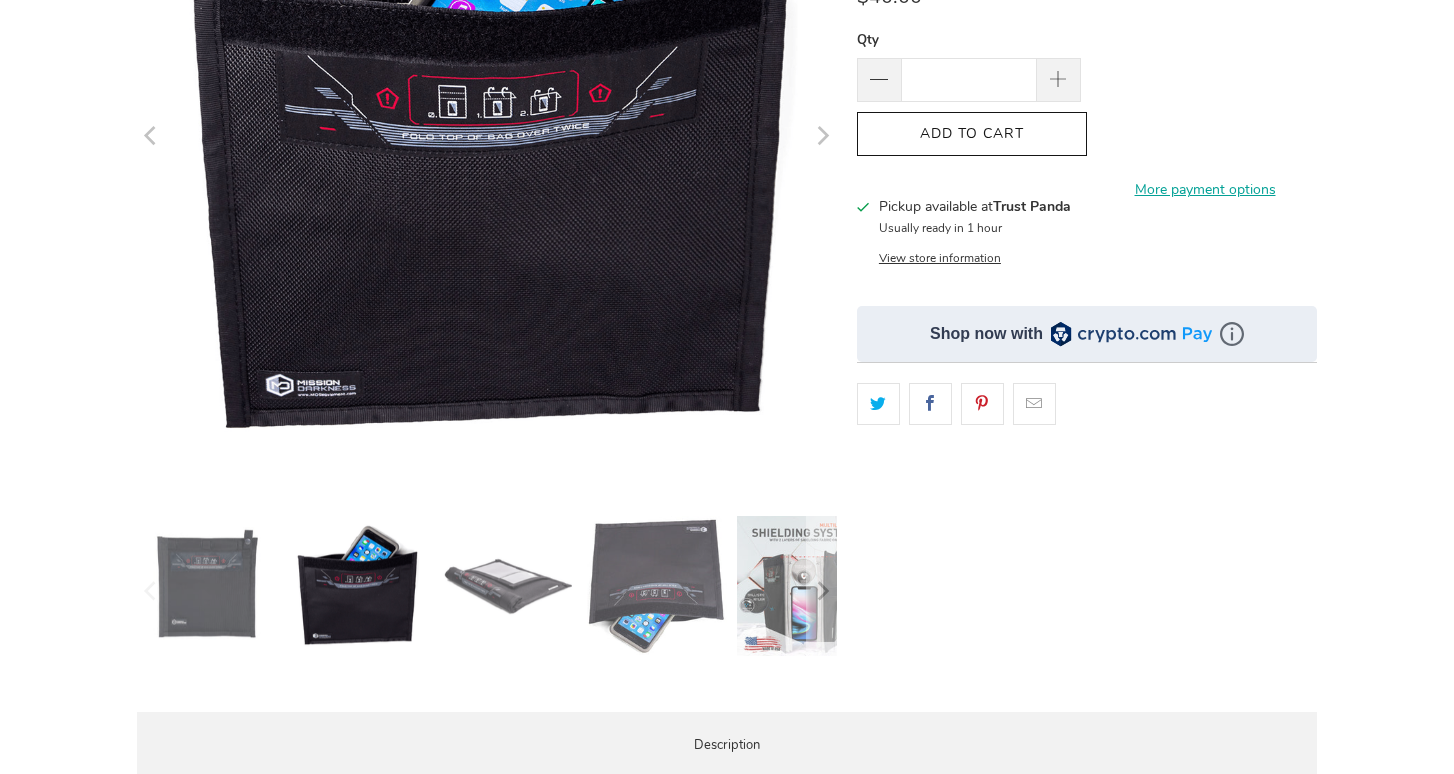 click at bounding box center [507, 586] 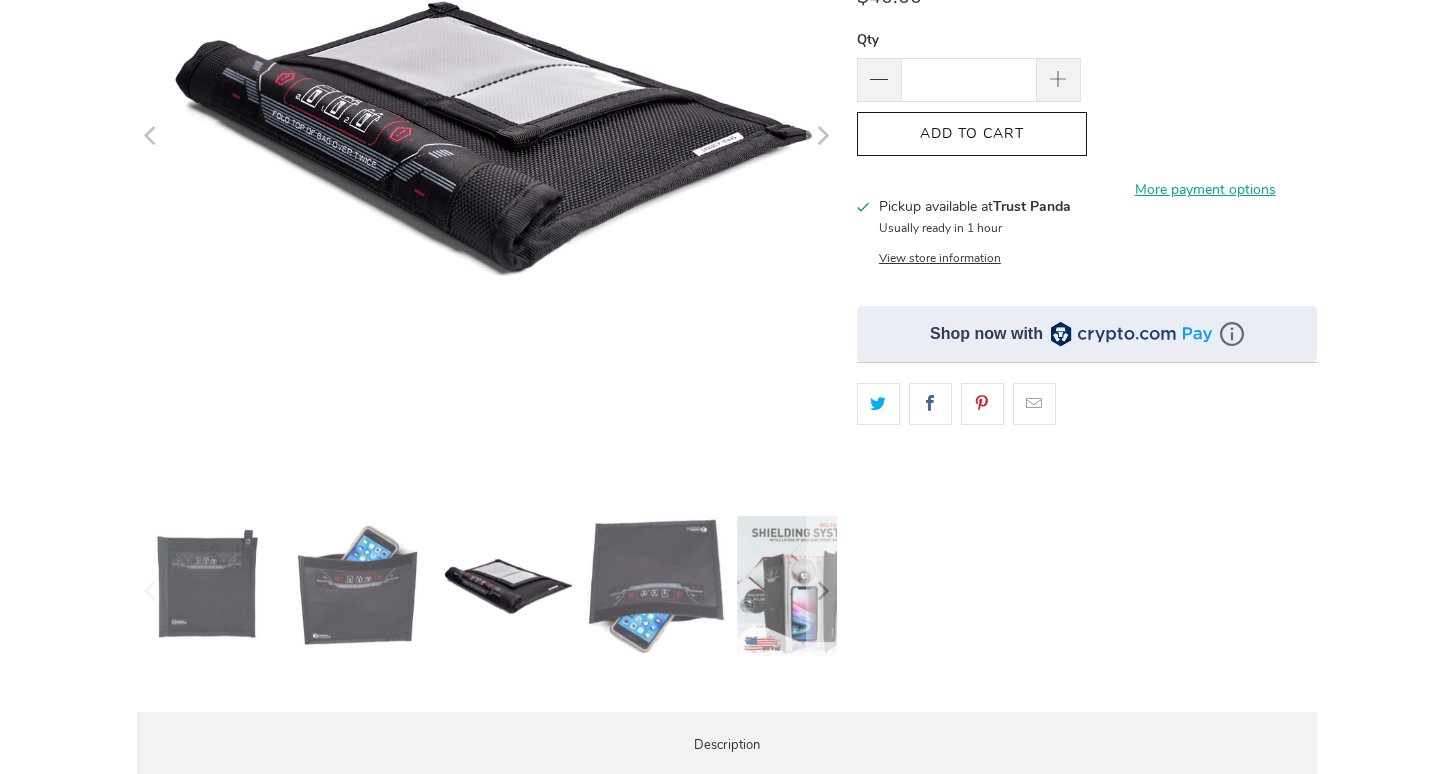 click at bounding box center (657, 585) 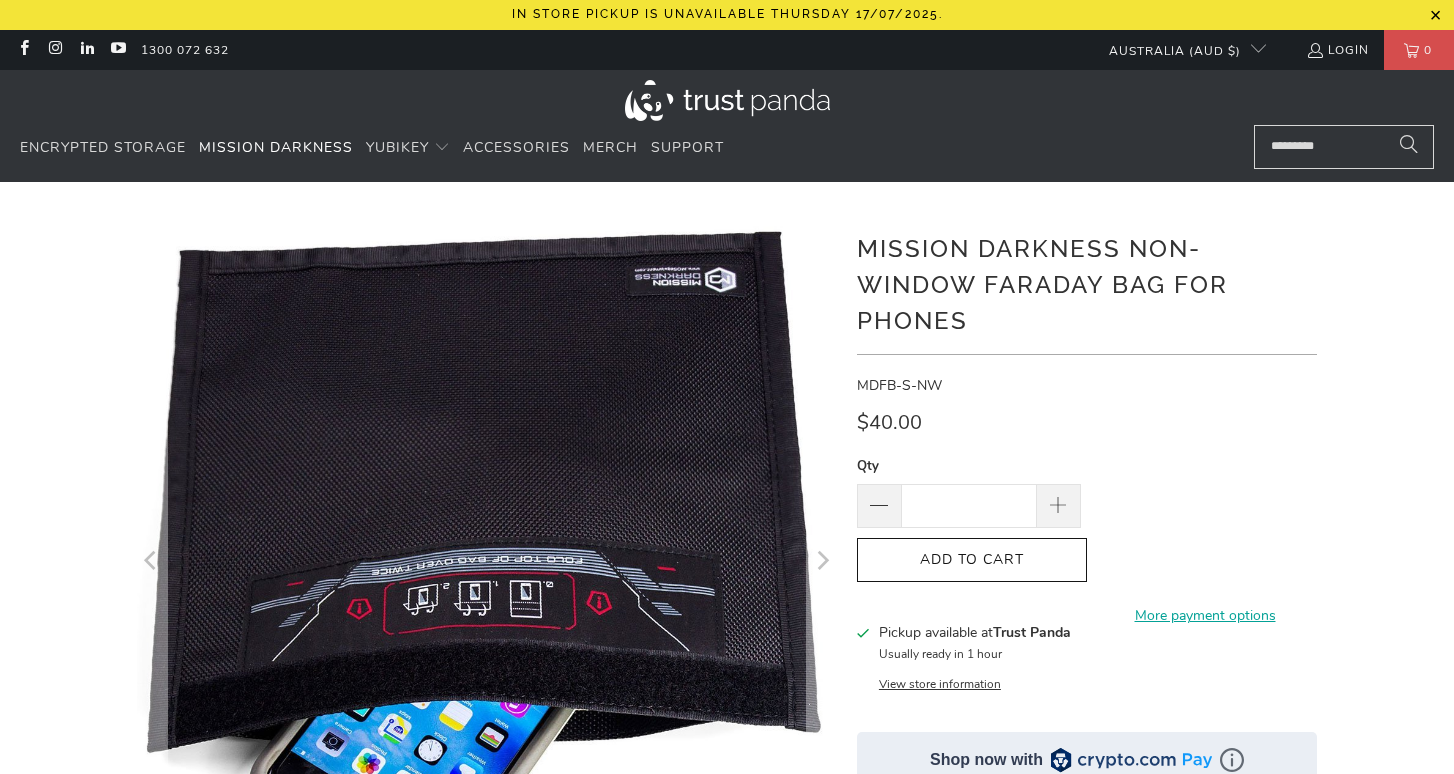 scroll, scrollTop: 0, scrollLeft: 0, axis: both 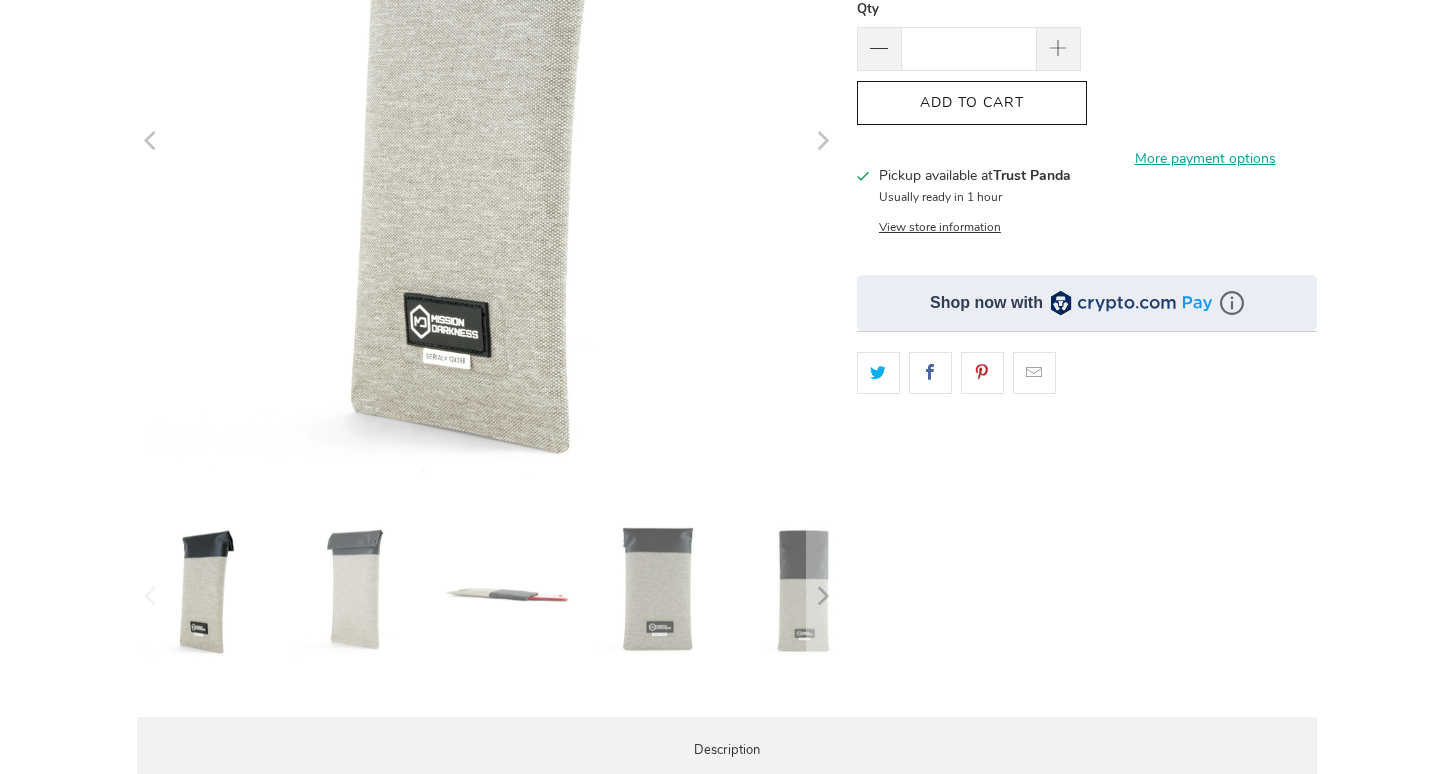 click at bounding box center (507, 591) 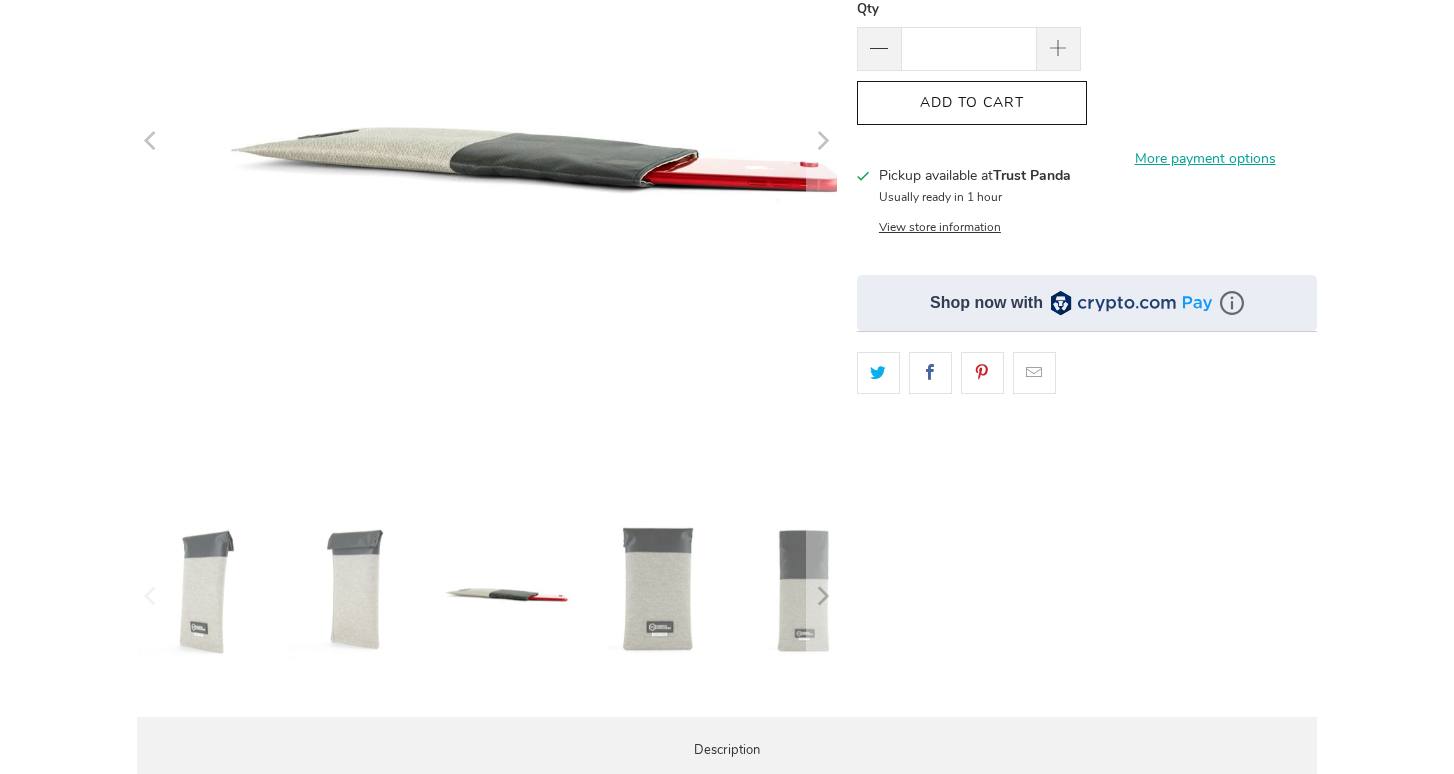 scroll, scrollTop: 385, scrollLeft: 0, axis: vertical 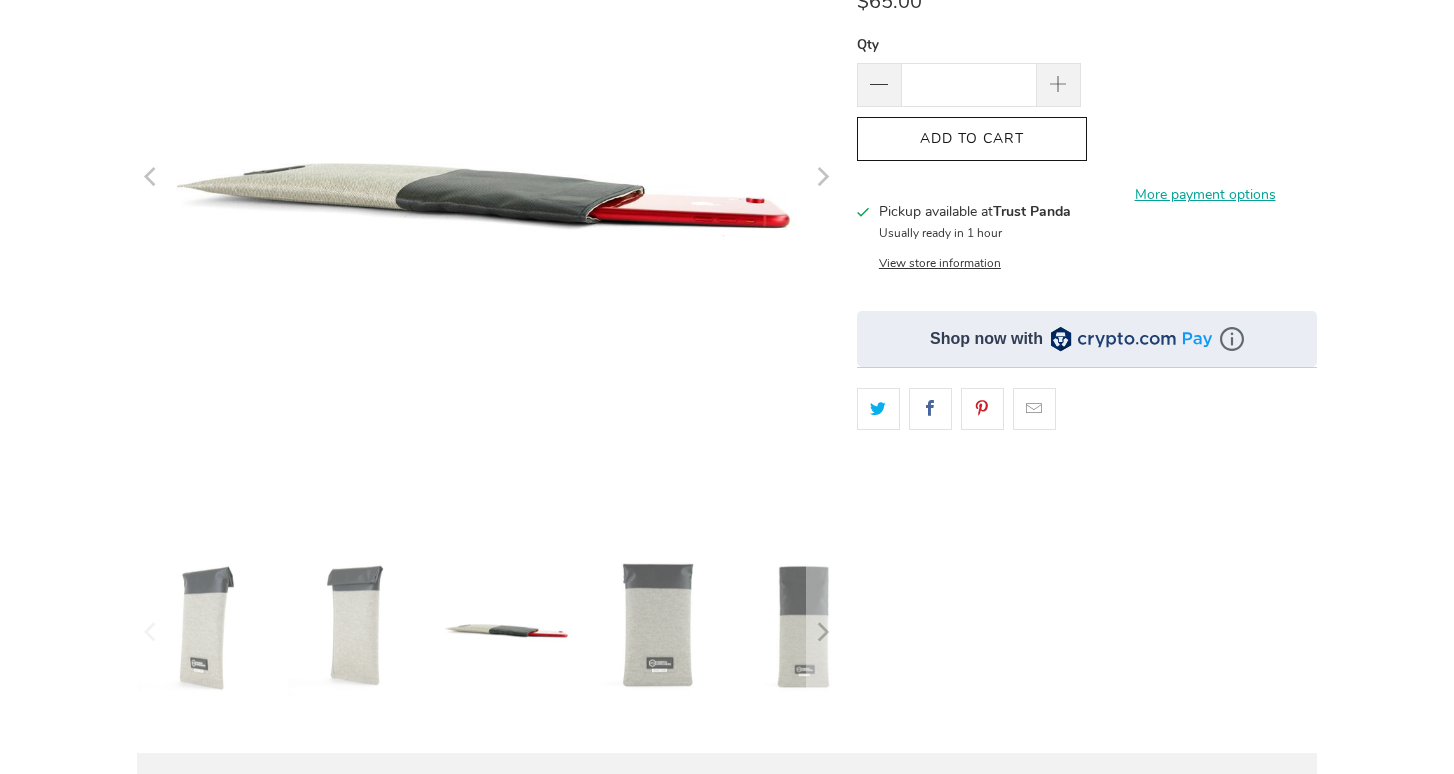click at bounding box center [657, 627] 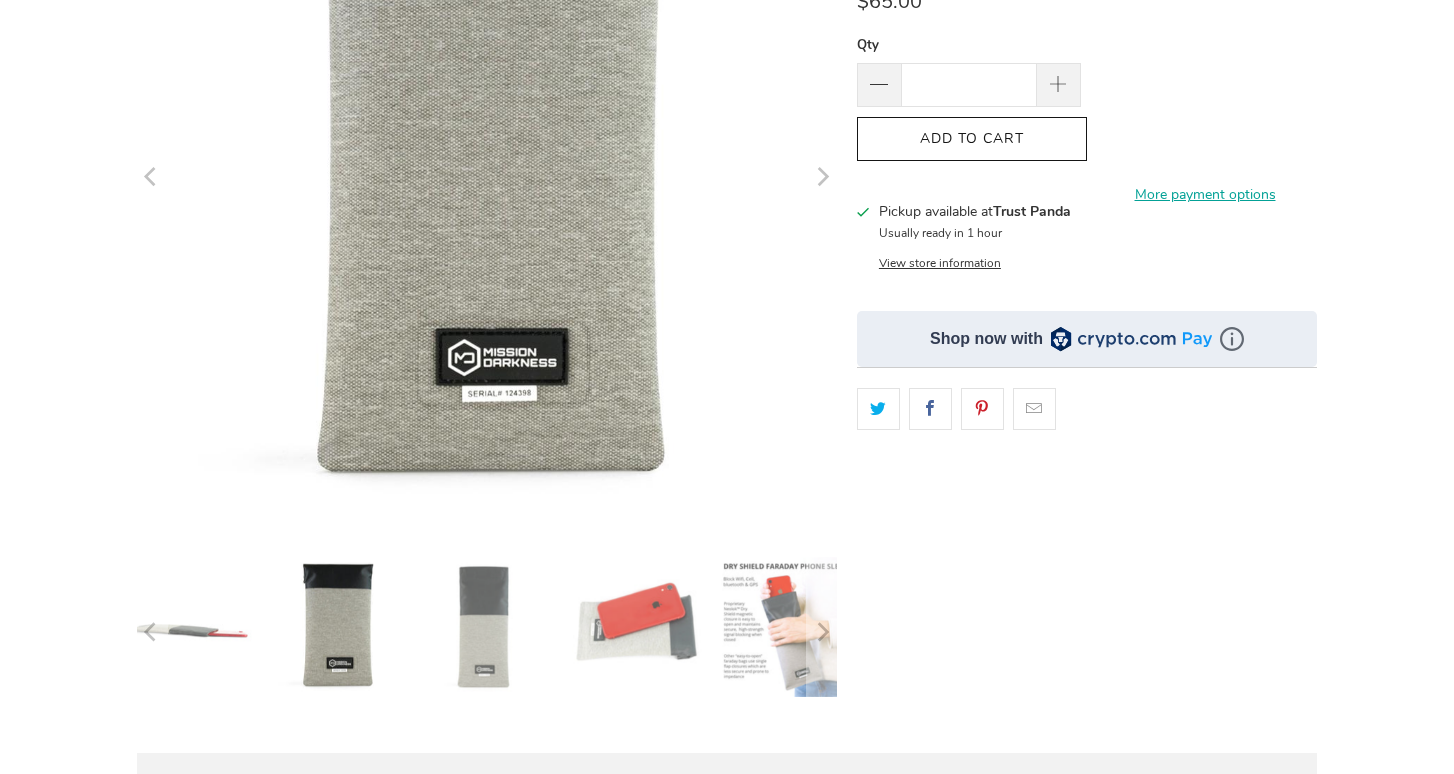 click at bounding box center [637, 627] 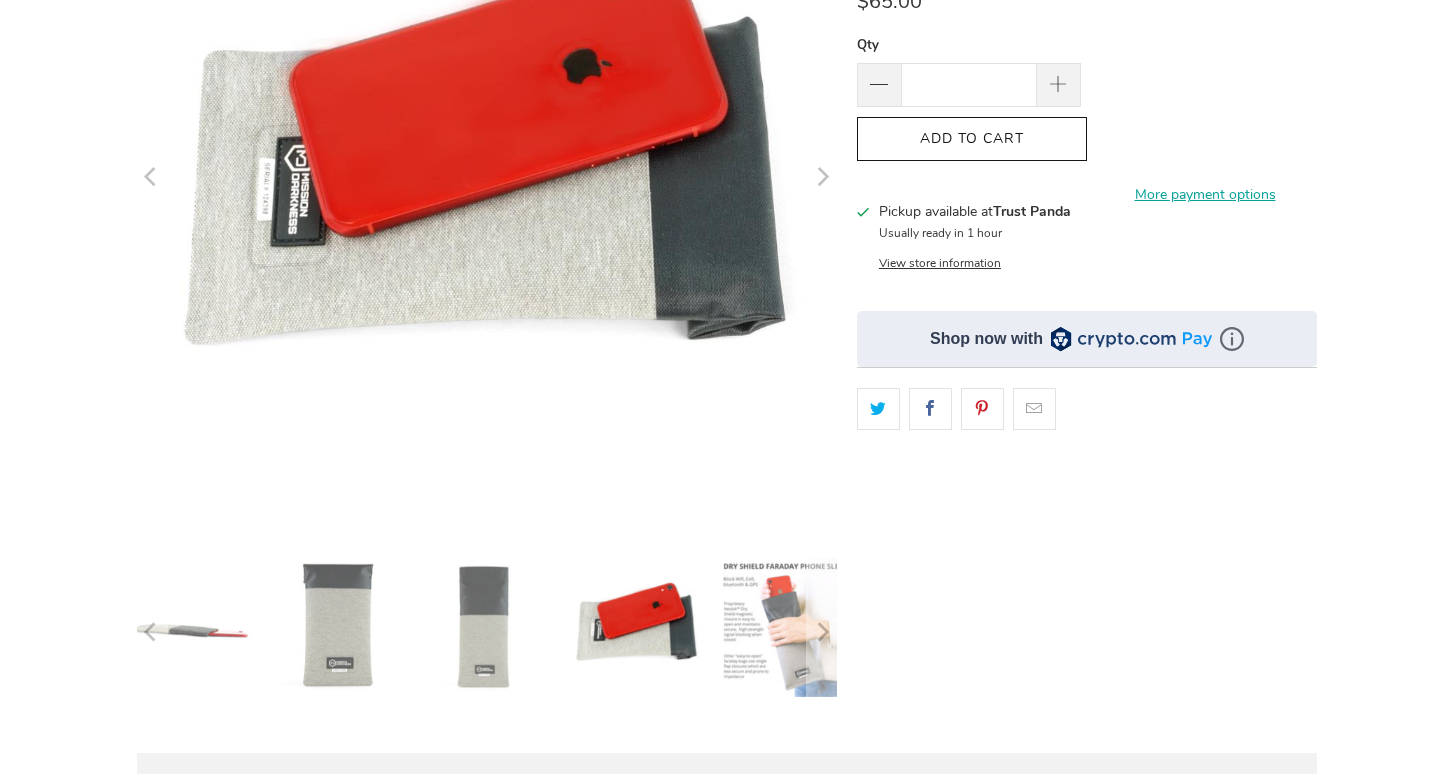 click at bounding box center (787, 627) 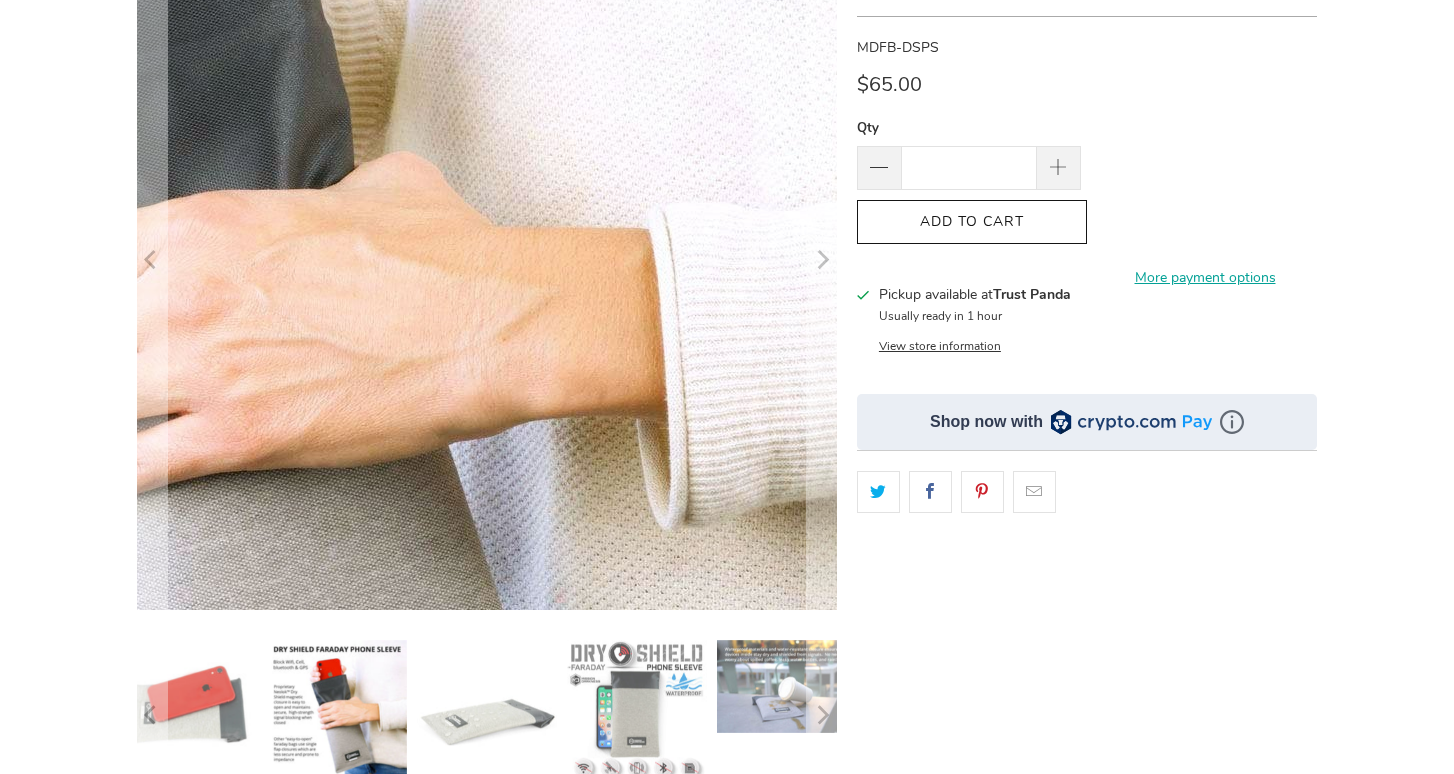 scroll, scrollTop: 396, scrollLeft: 0, axis: vertical 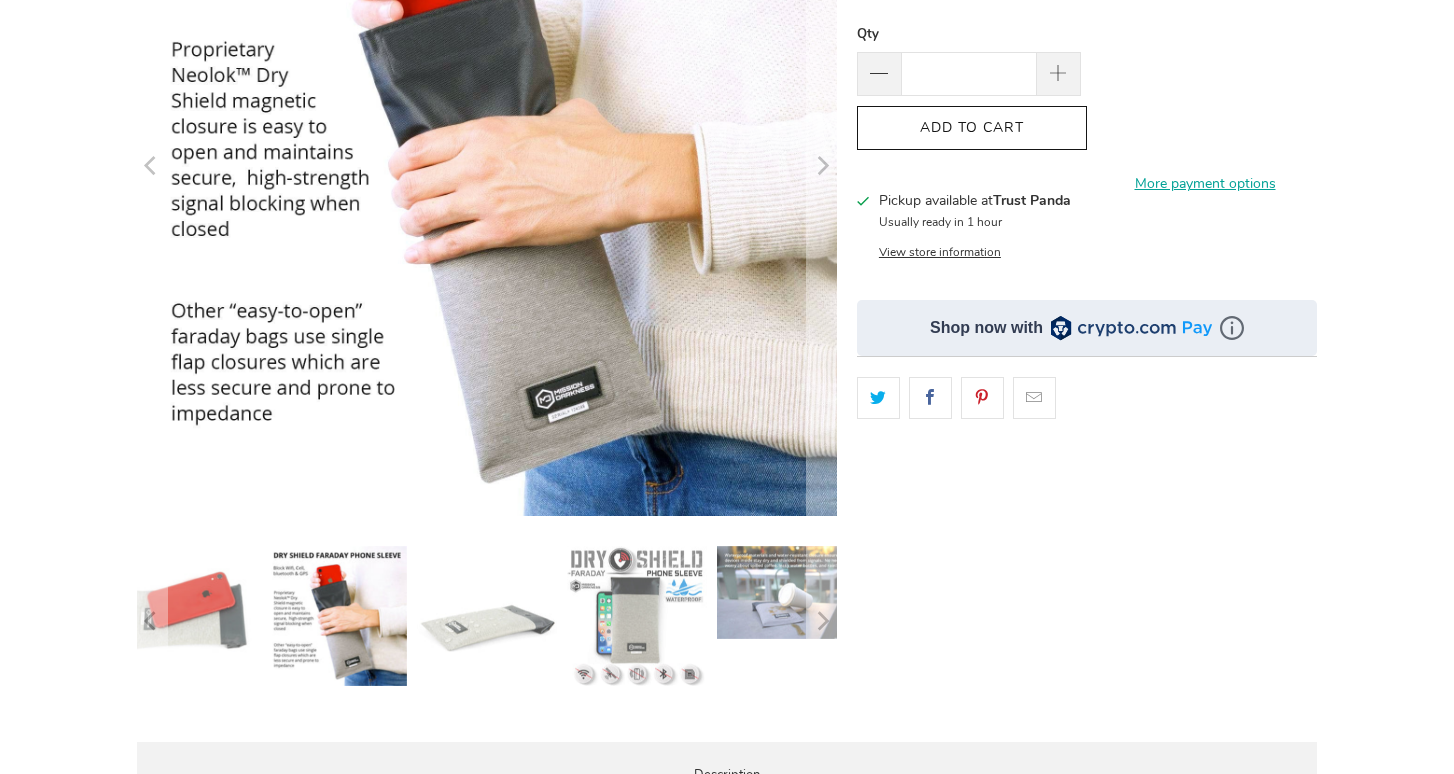 click at bounding box center (787, 592) 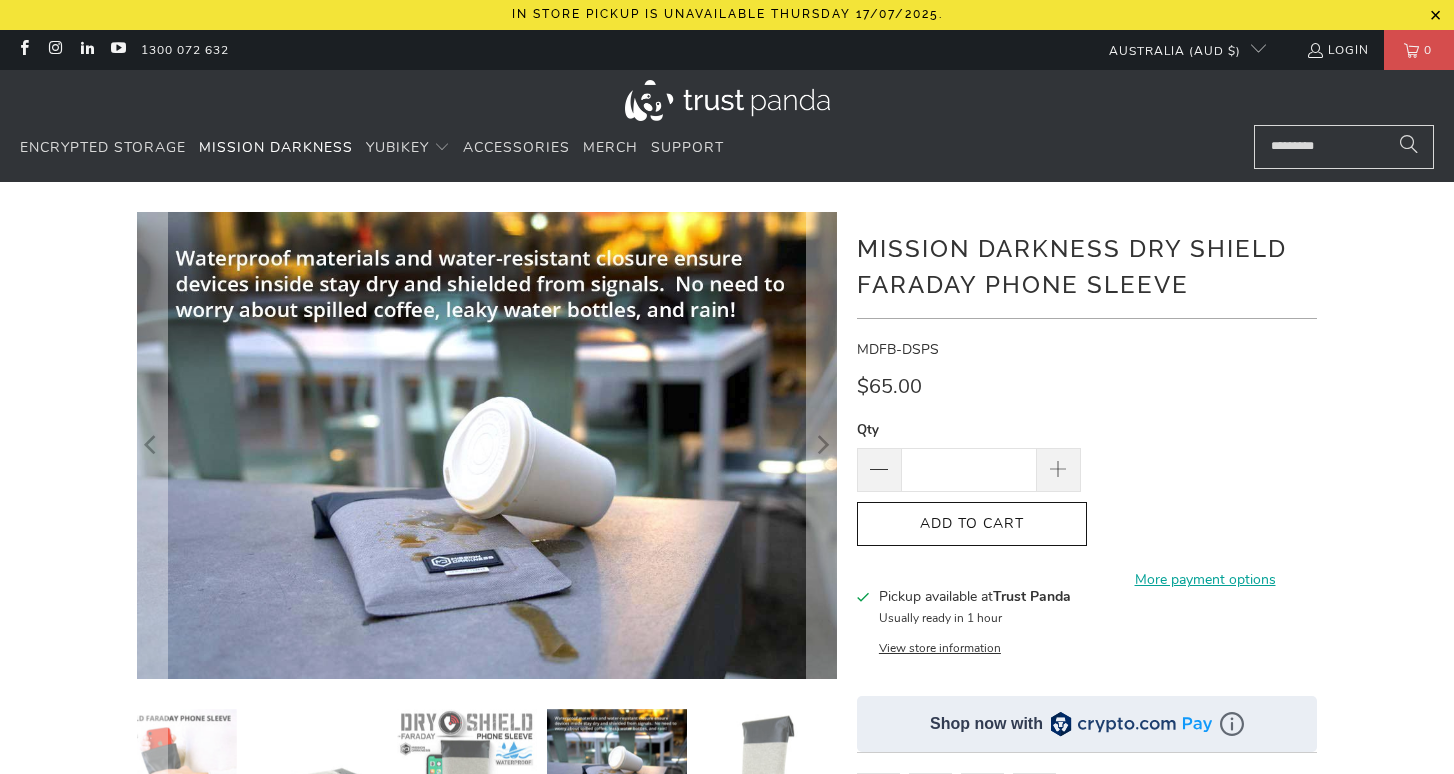 scroll, scrollTop: 0, scrollLeft: 0, axis: both 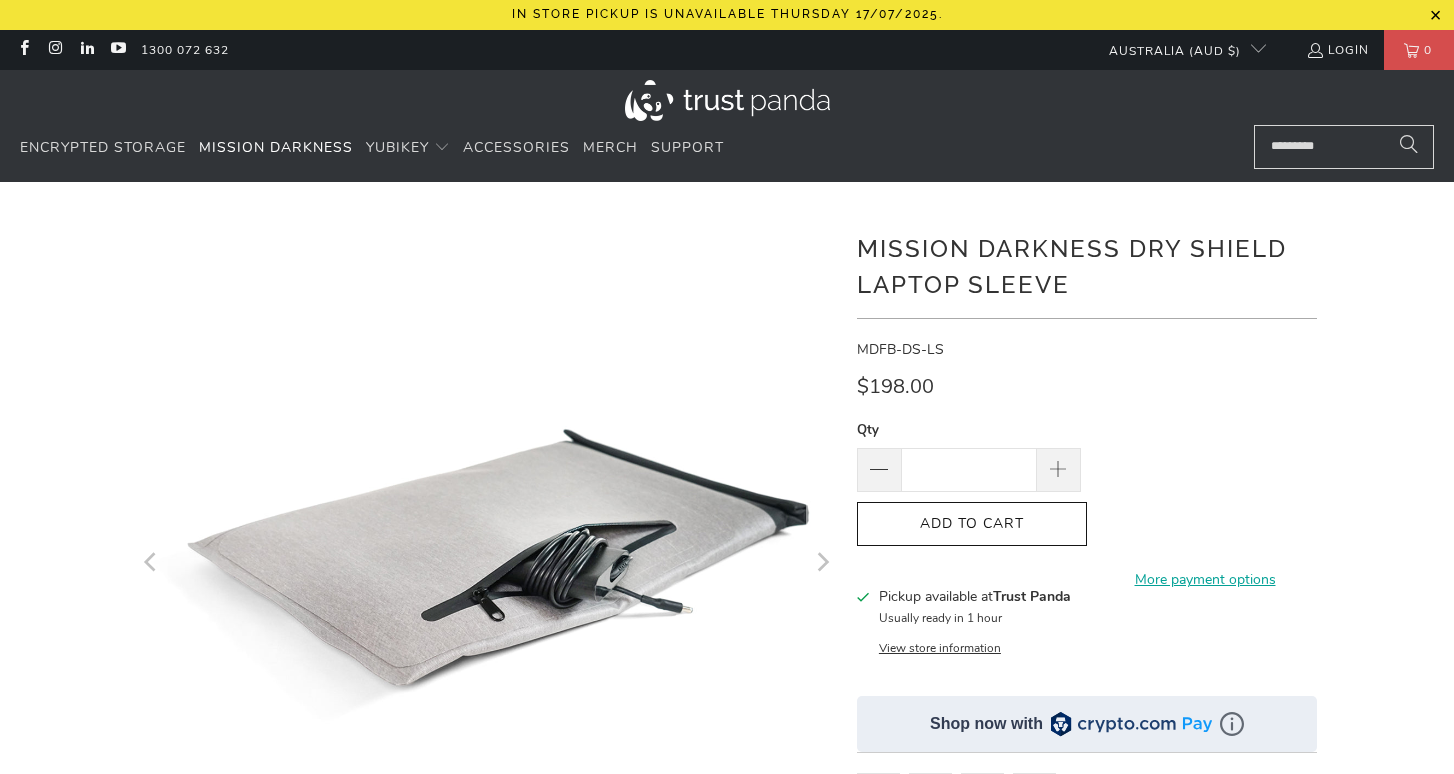 click 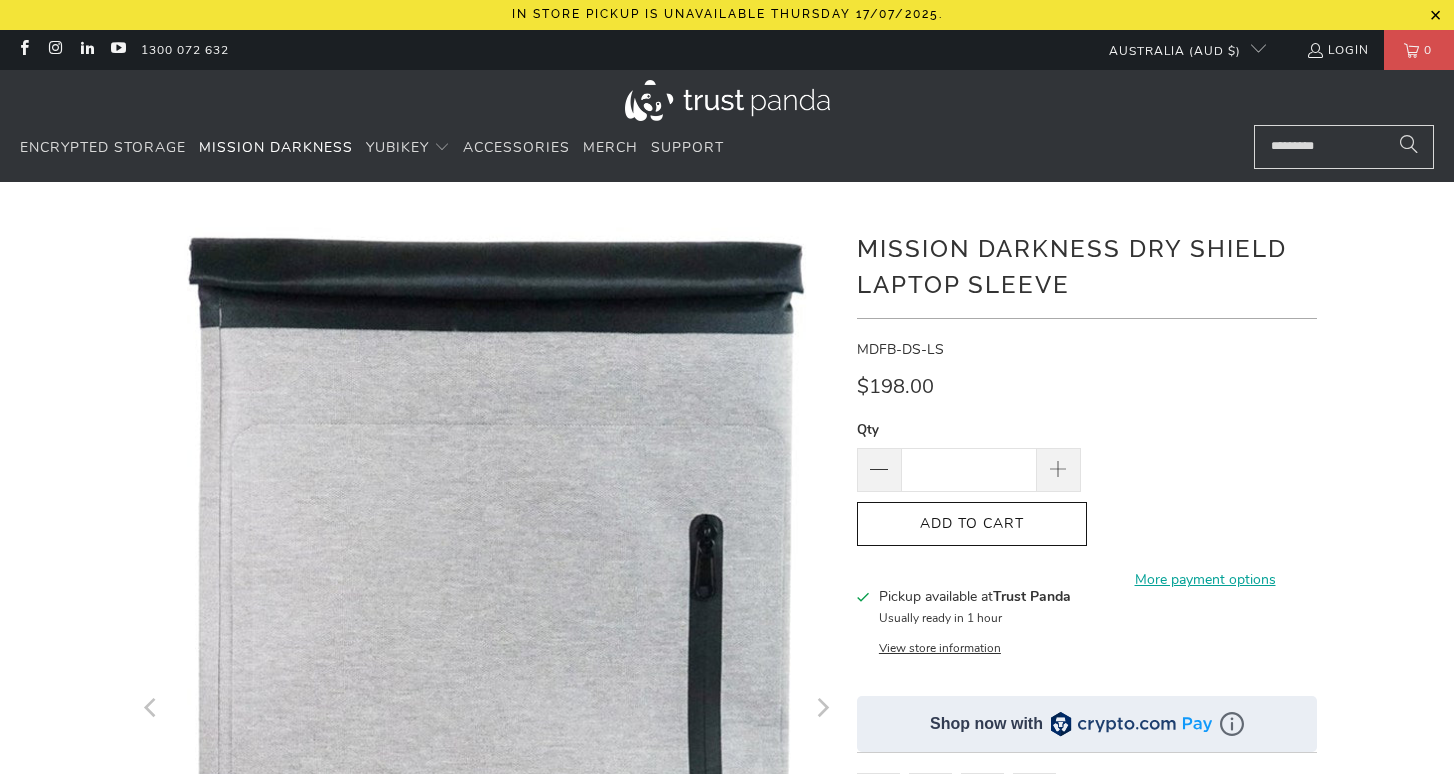 click 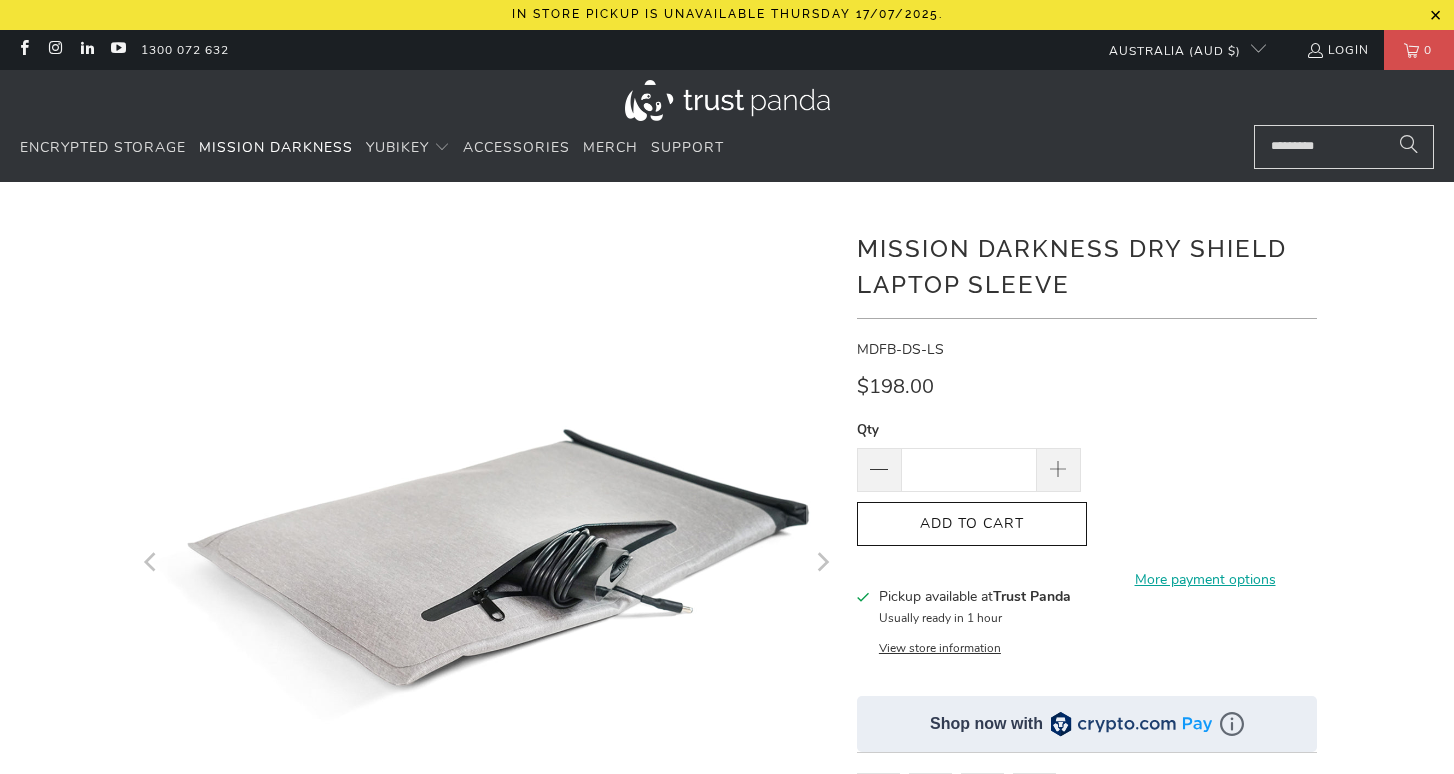 scroll, scrollTop: 0, scrollLeft: 0, axis: both 